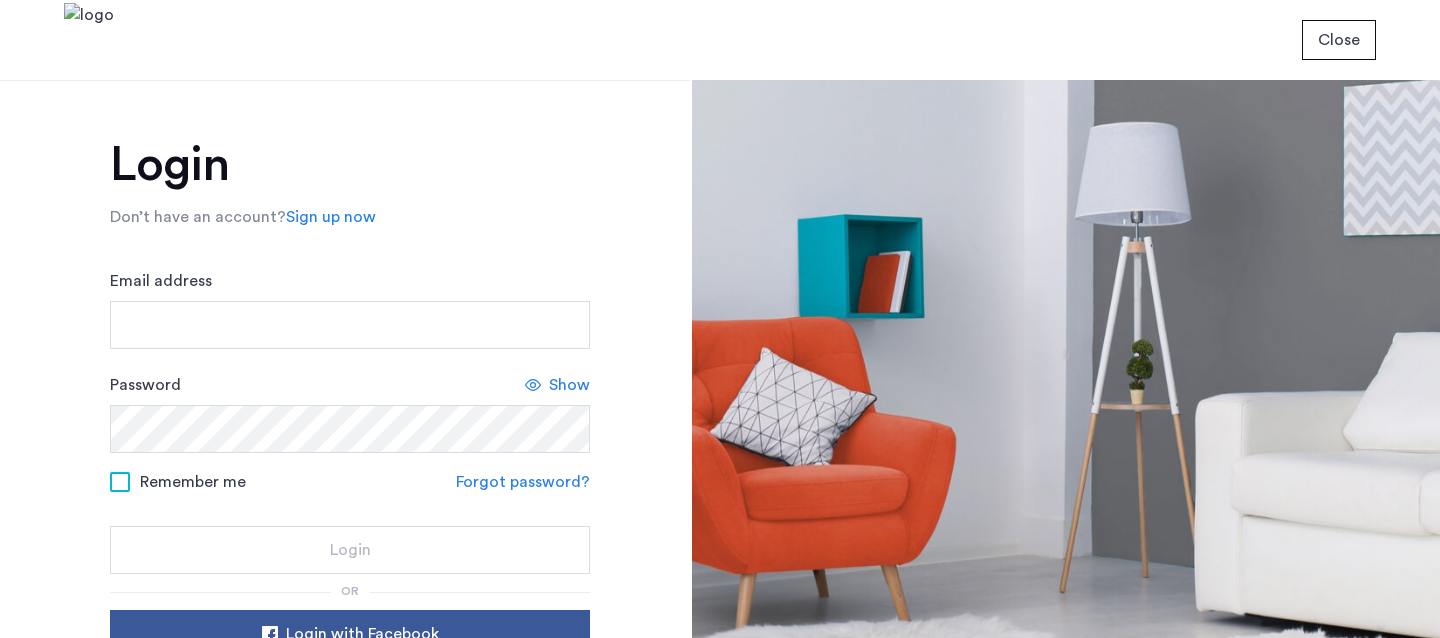 scroll, scrollTop: 0, scrollLeft: 0, axis: both 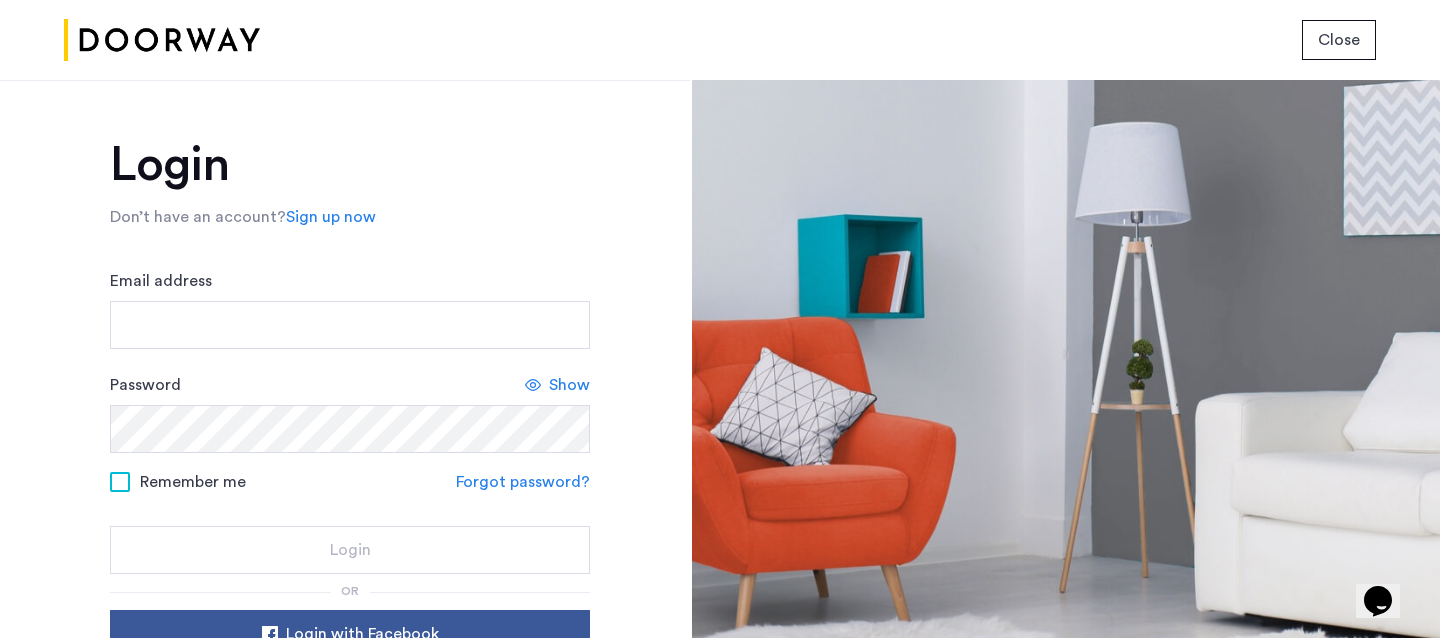 click on "Login Don’t have an account?  Sign up now Email address Password Show Remember me Forgot password? Login or Login with Facebook Login with Twitter  By logging in you acknowledge that you have read and agree to the  Terms of Service  and  Privacy Policy ." 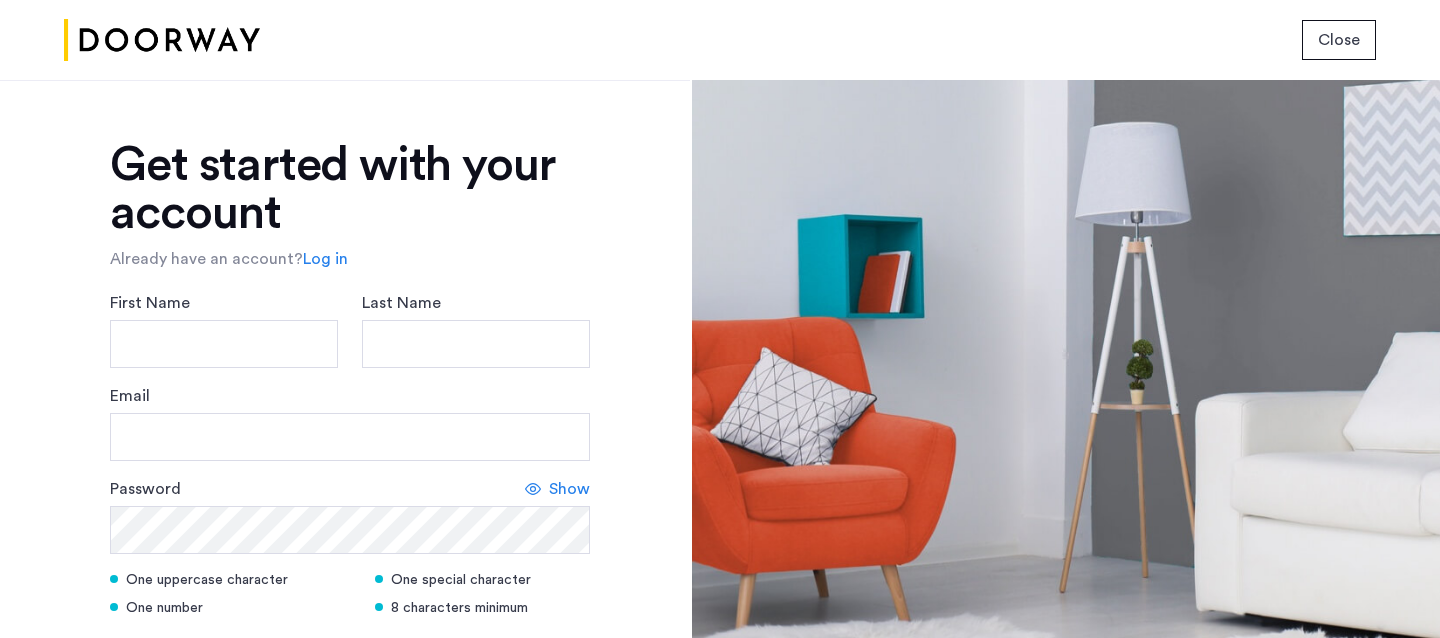click on "First Name" 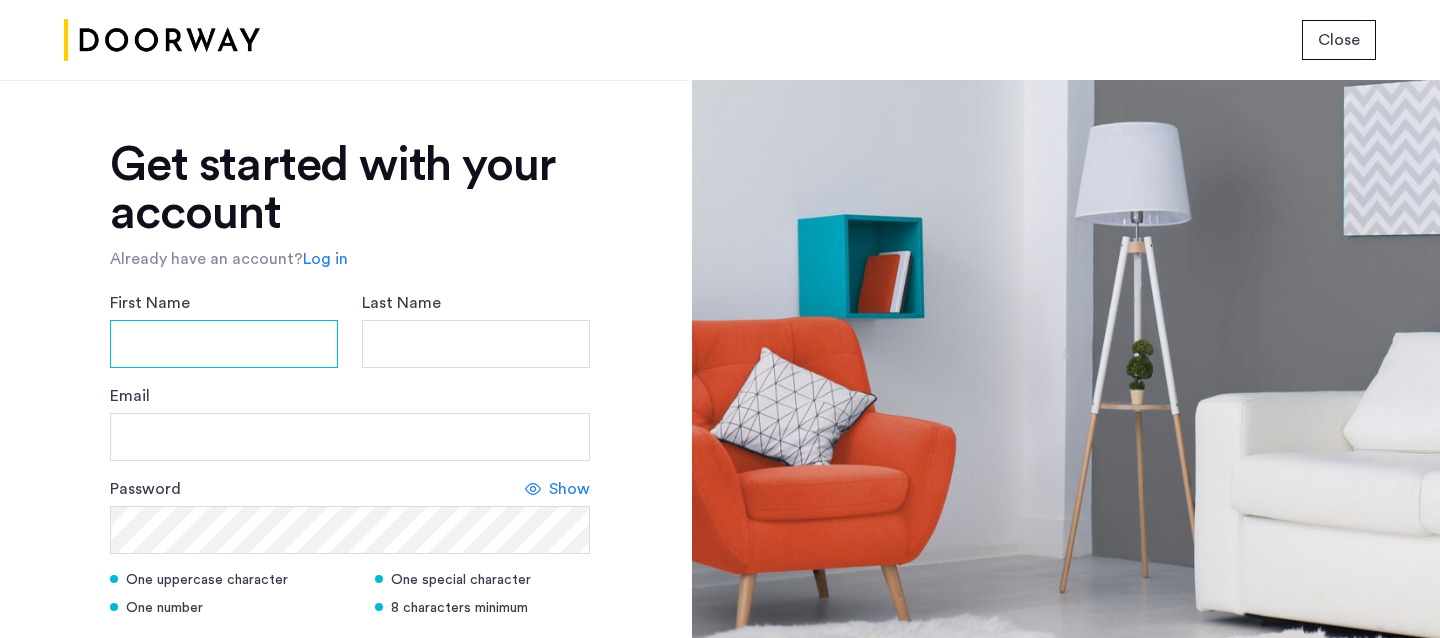 click on "First Name" at bounding box center (224, 344) 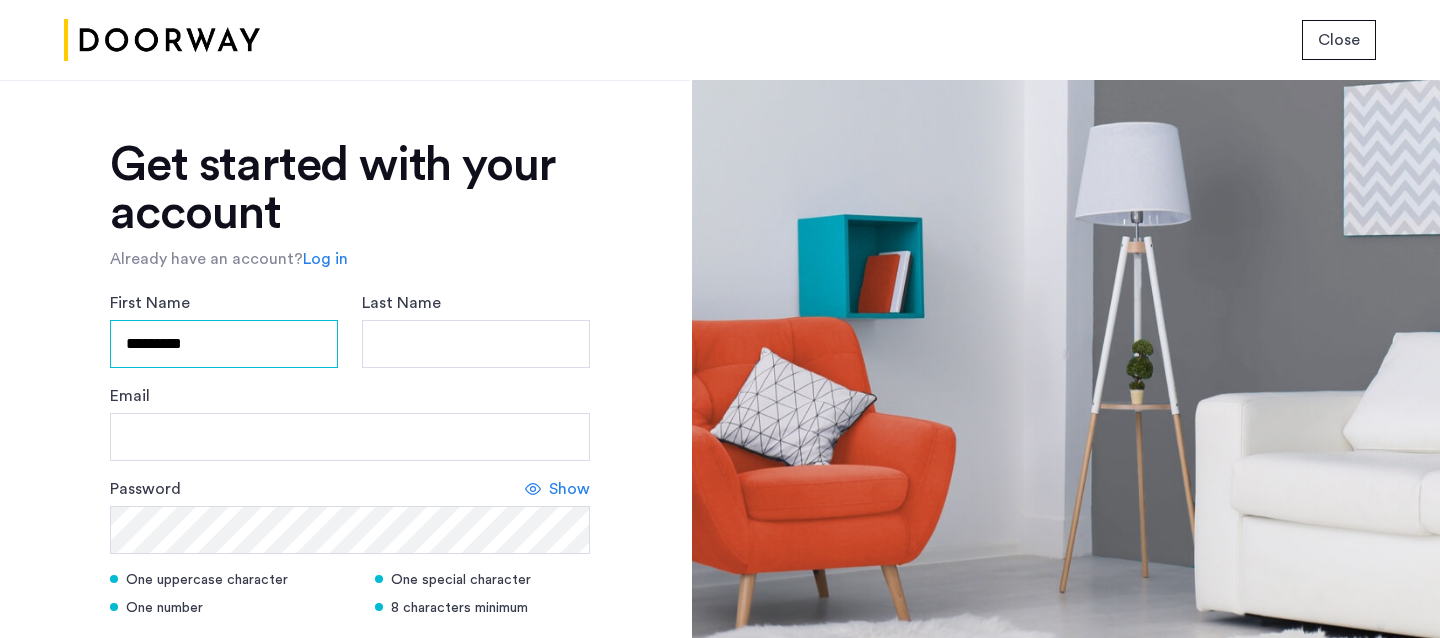 type on "*********" 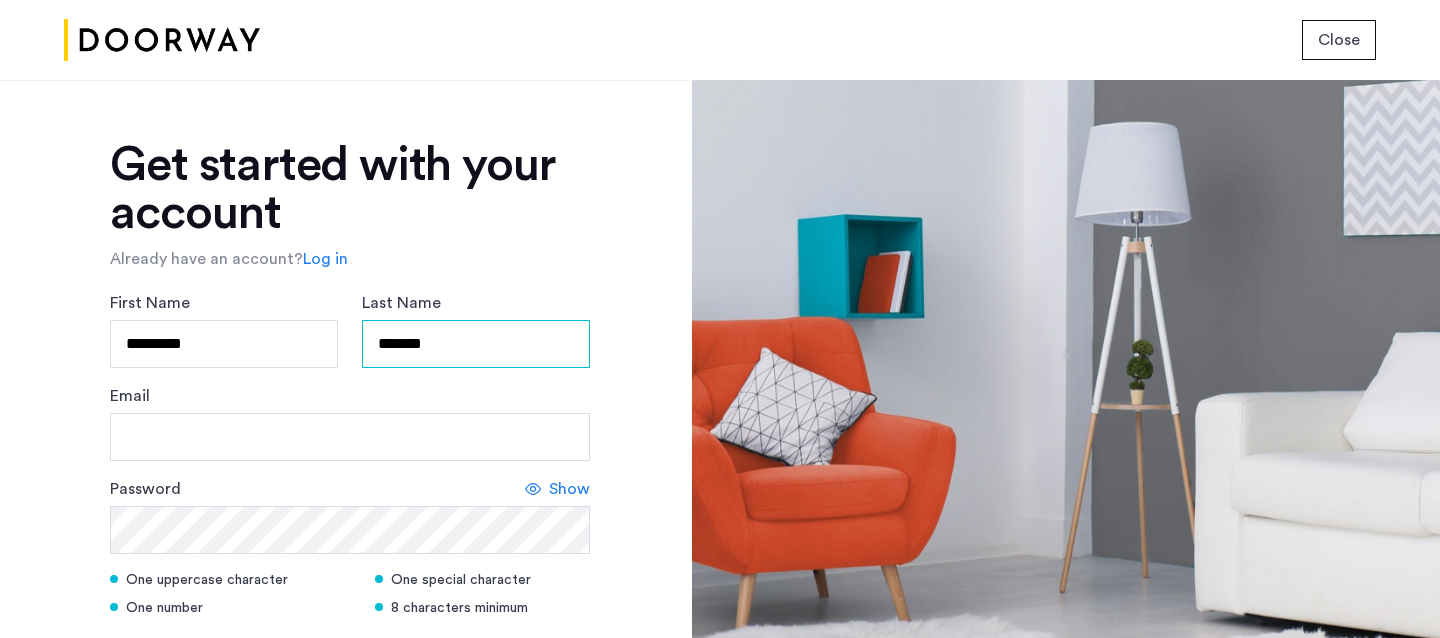 type on "*******" 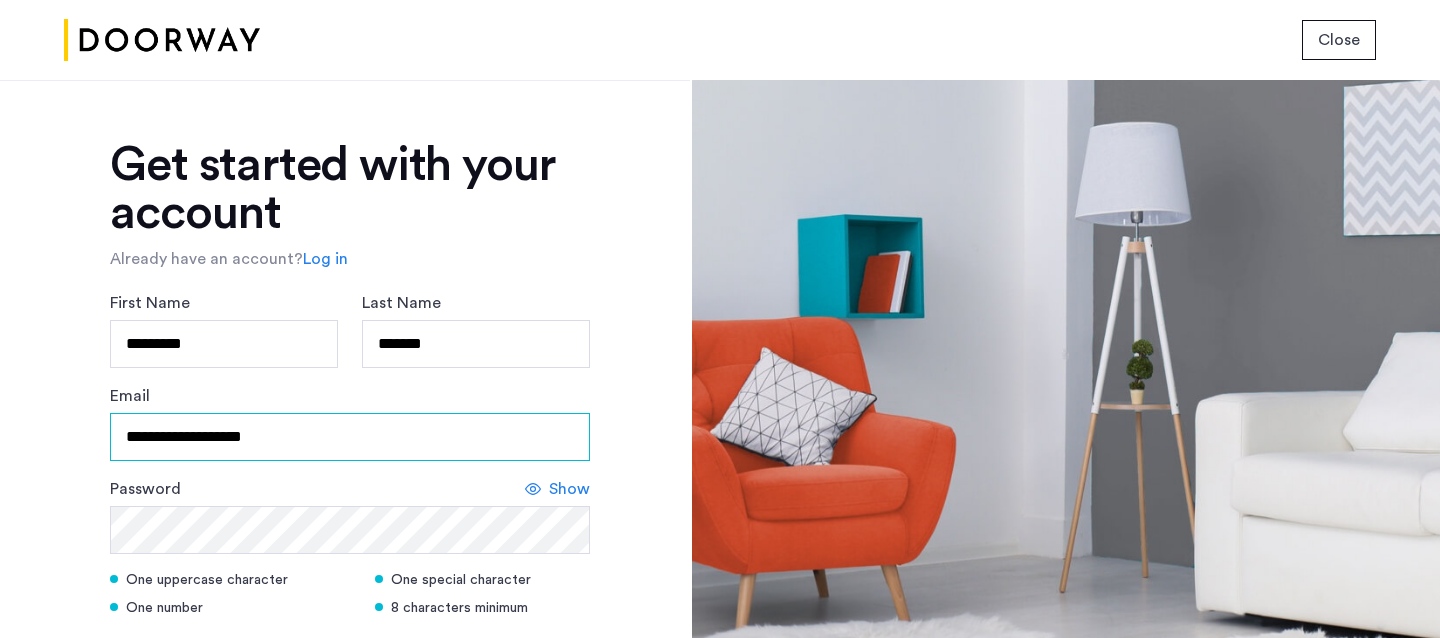 type on "**********" 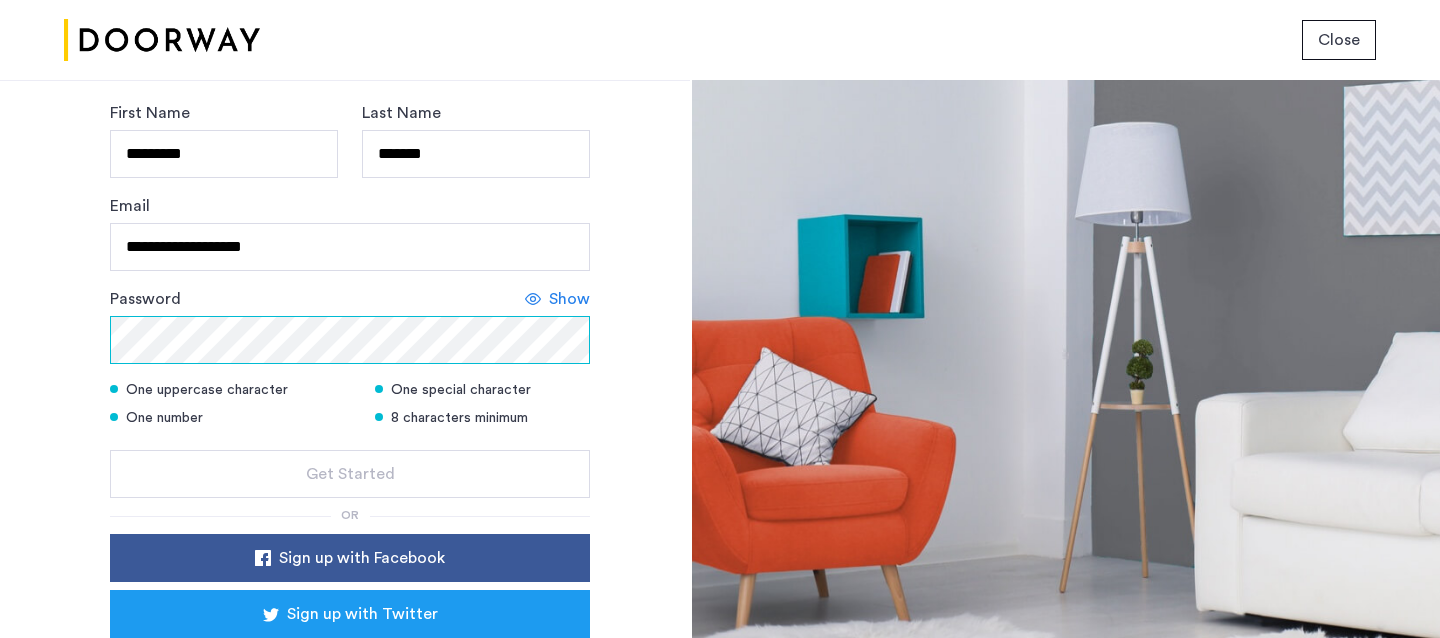 scroll, scrollTop: 191, scrollLeft: 0, axis: vertical 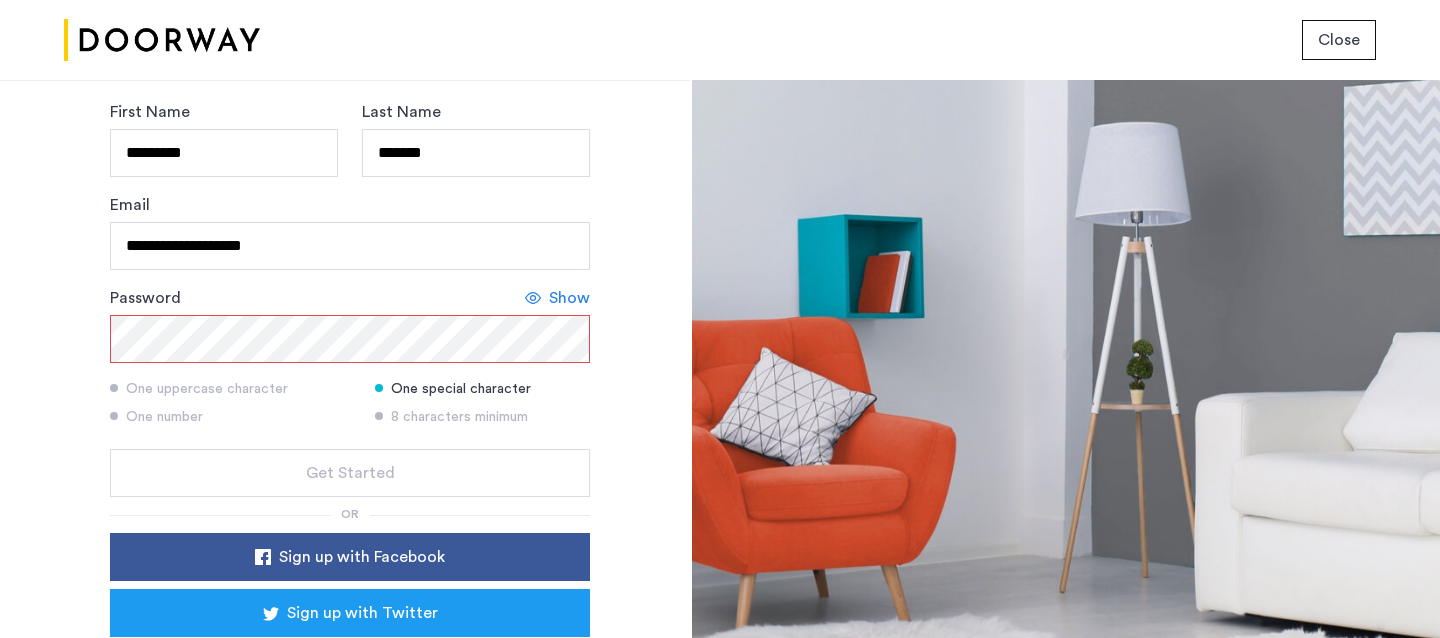 click on "8 characters minimum" 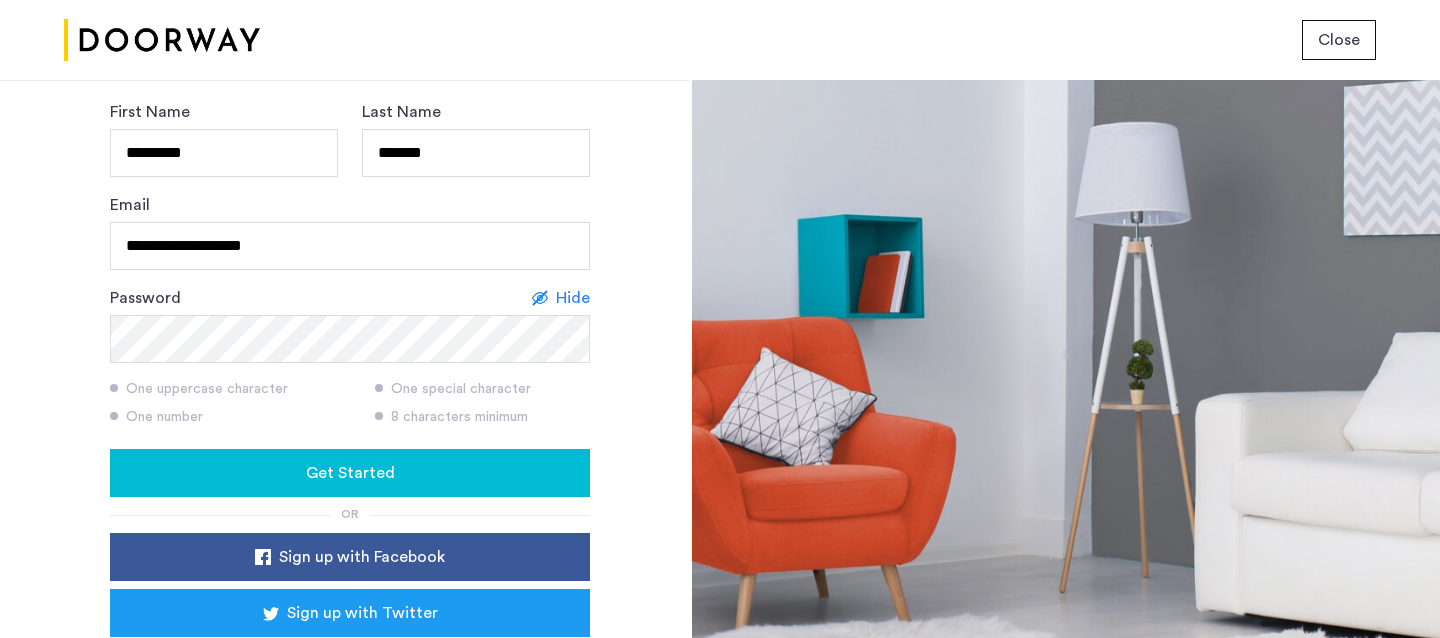 click on "Get Started" 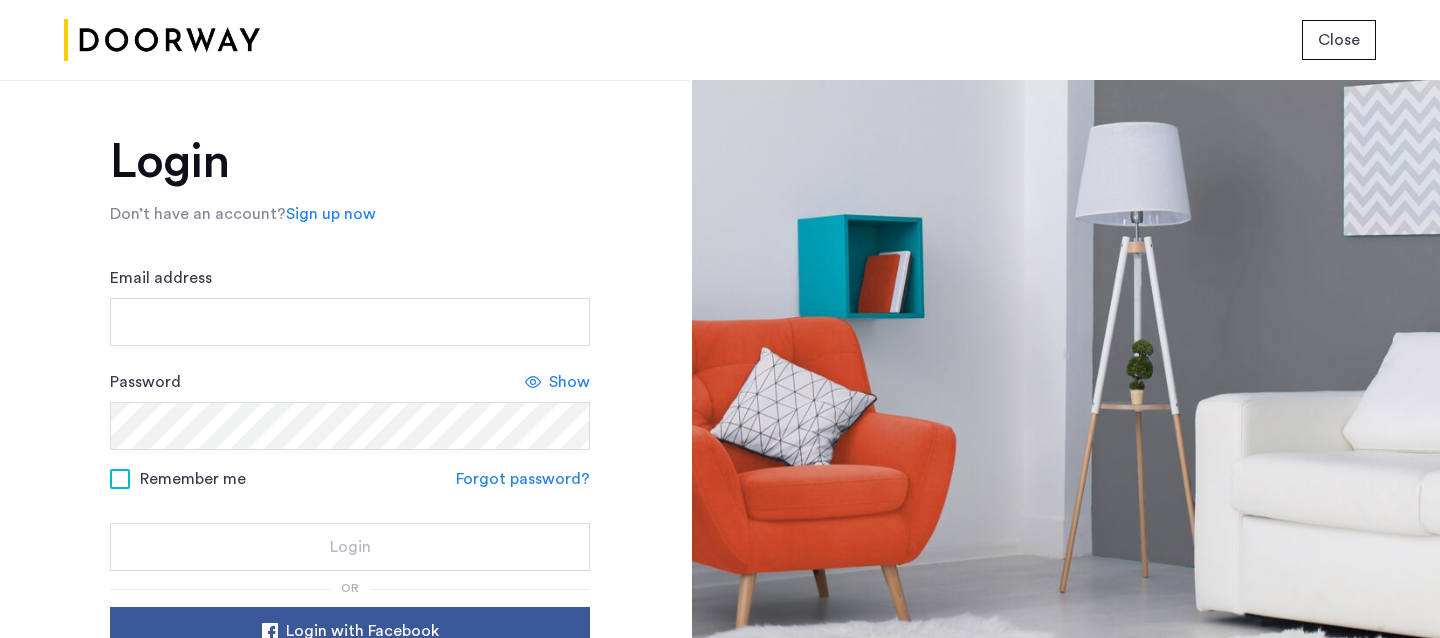 scroll, scrollTop: 0, scrollLeft: 0, axis: both 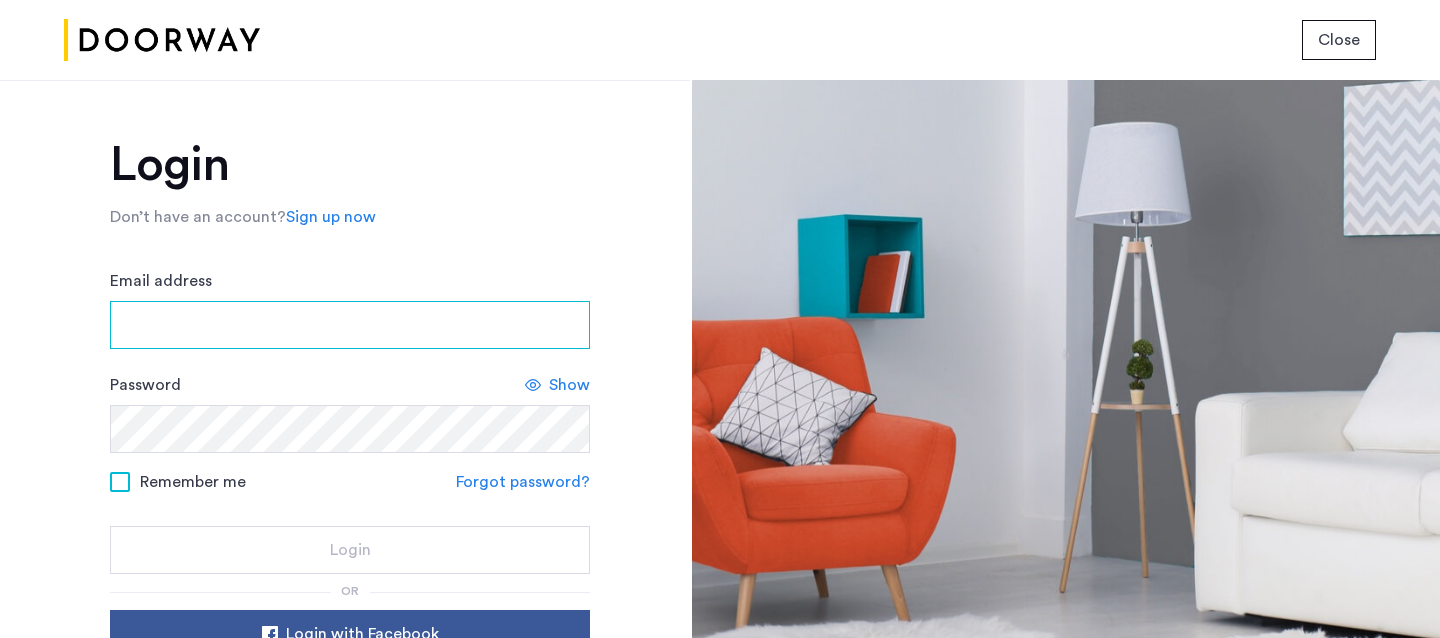 click on "Email address" at bounding box center [350, 325] 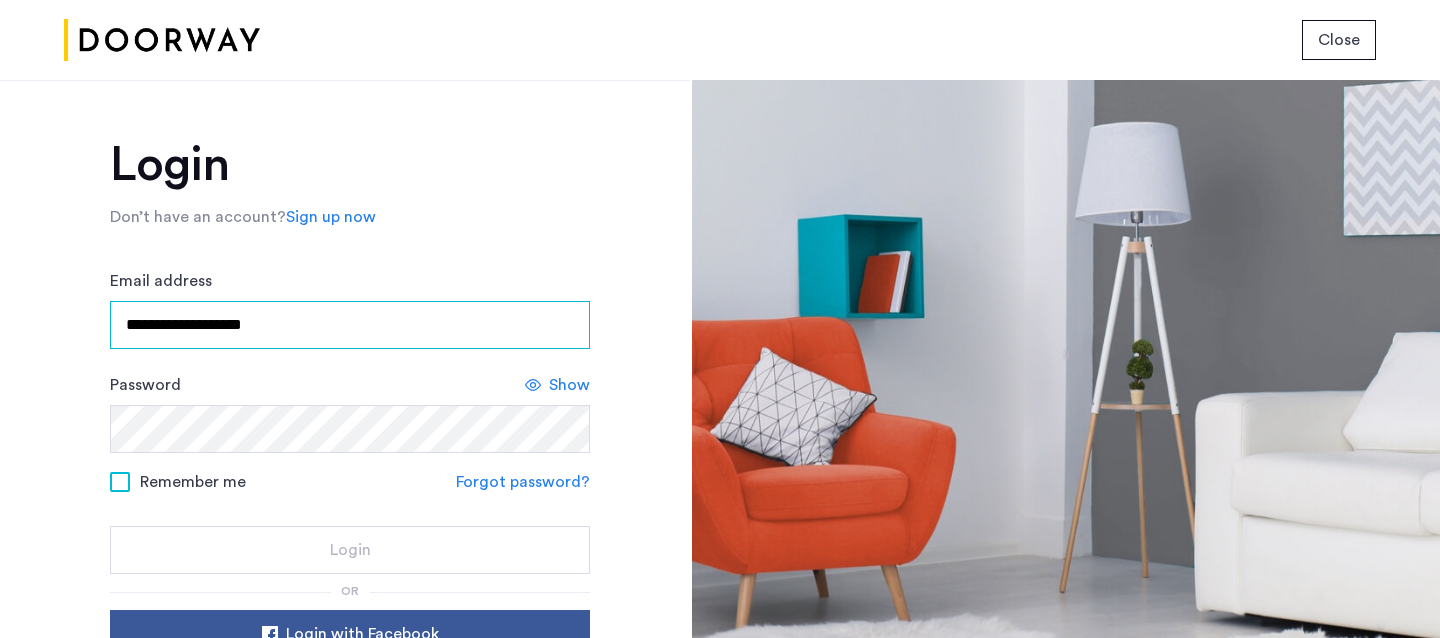 type on "**********" 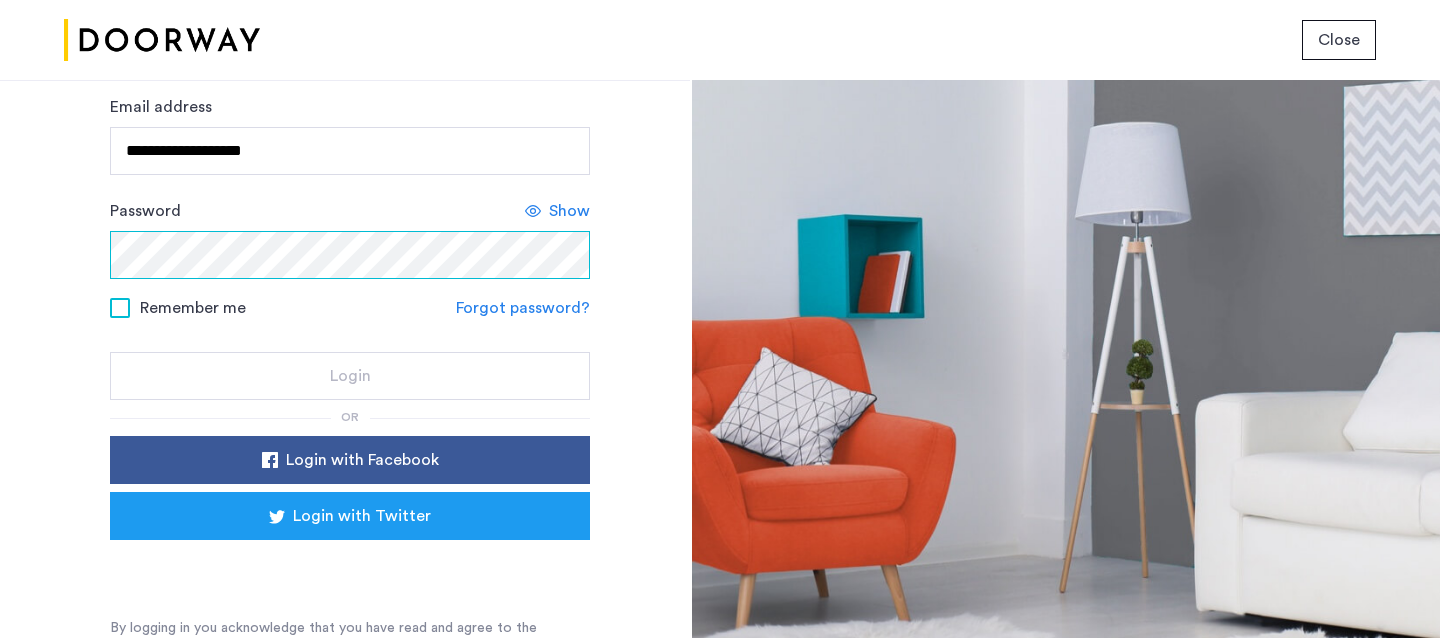 scroll, scrollTop: 194, scrollLeft: 0, axis: vertical 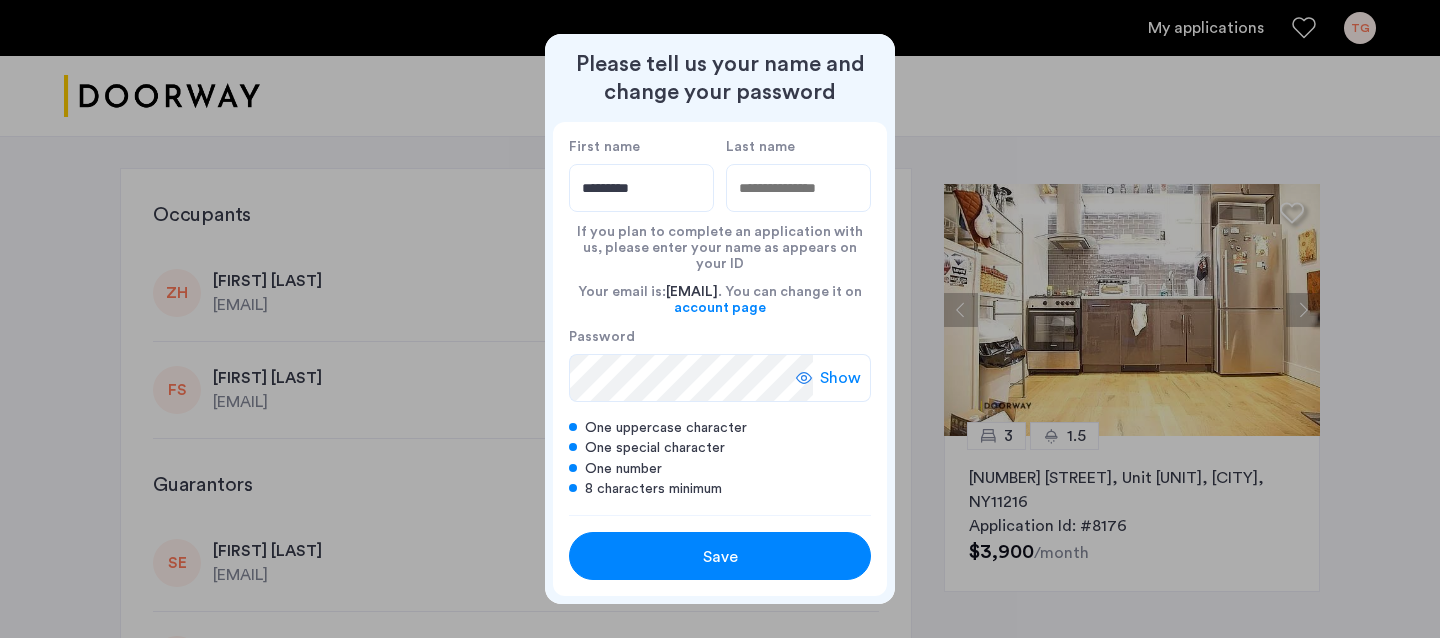 type on "*********" 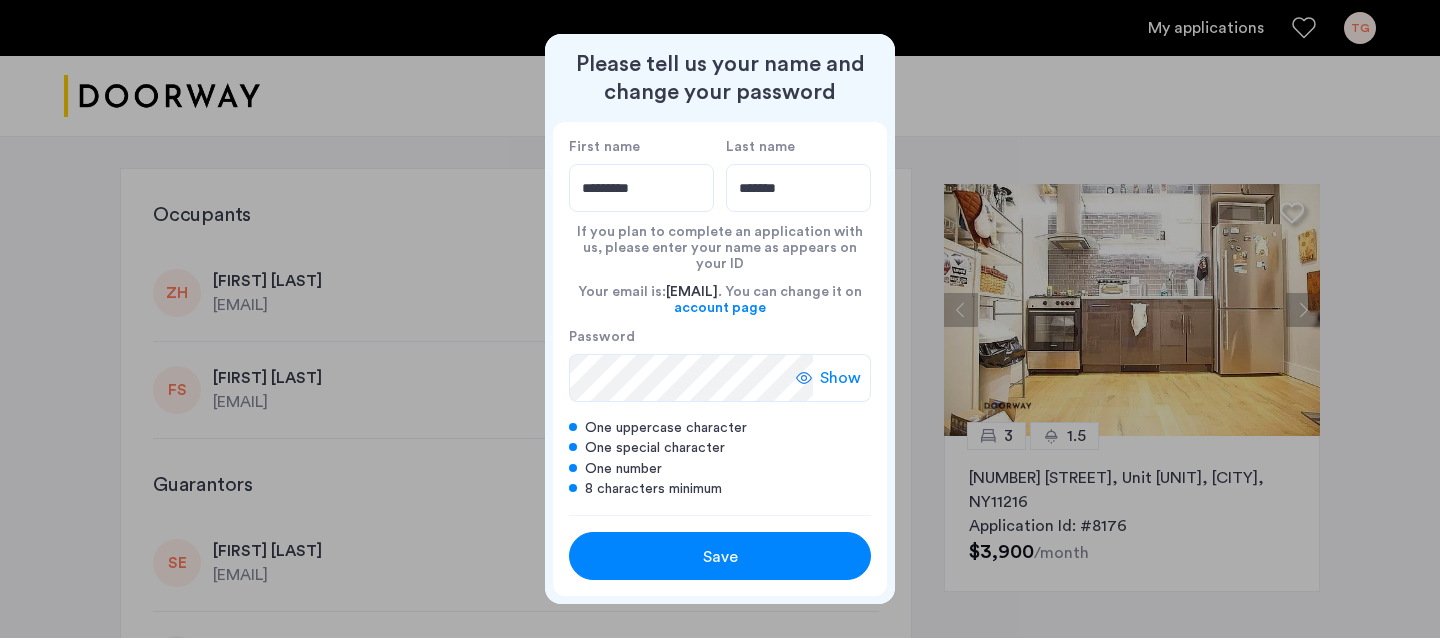 type on "*******" 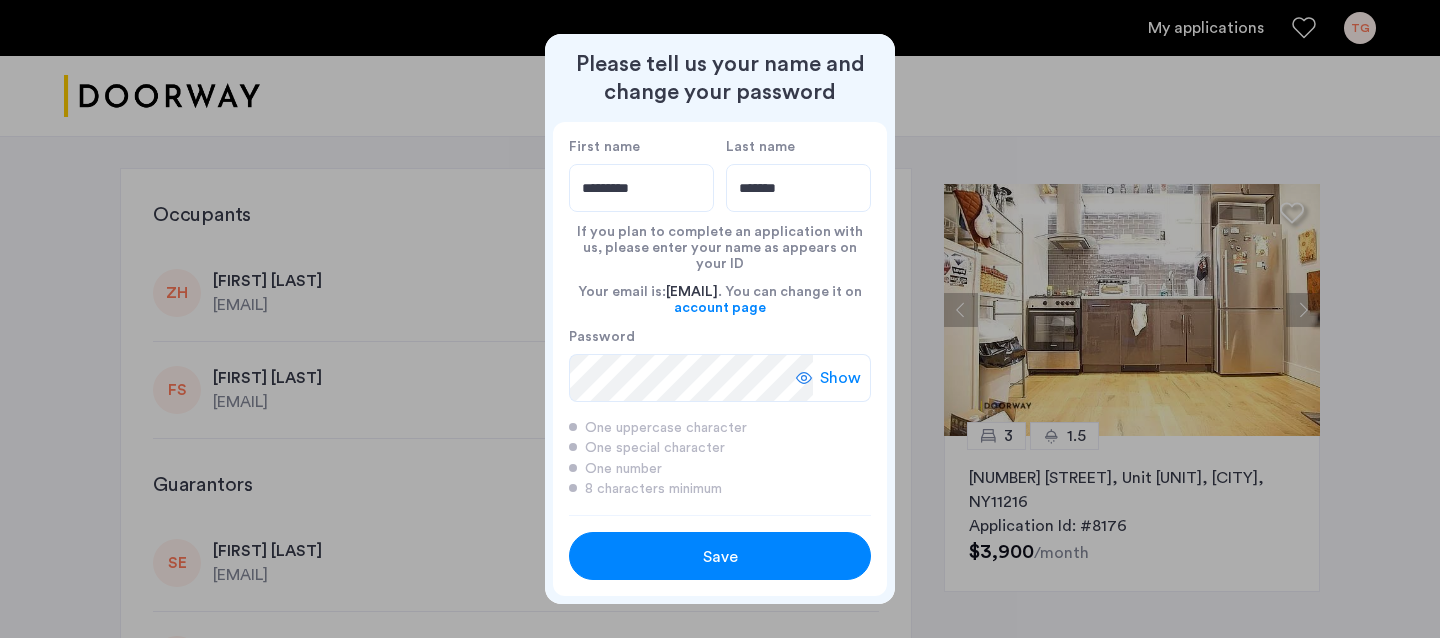 click on "Save" at bounding box center [720, 556] 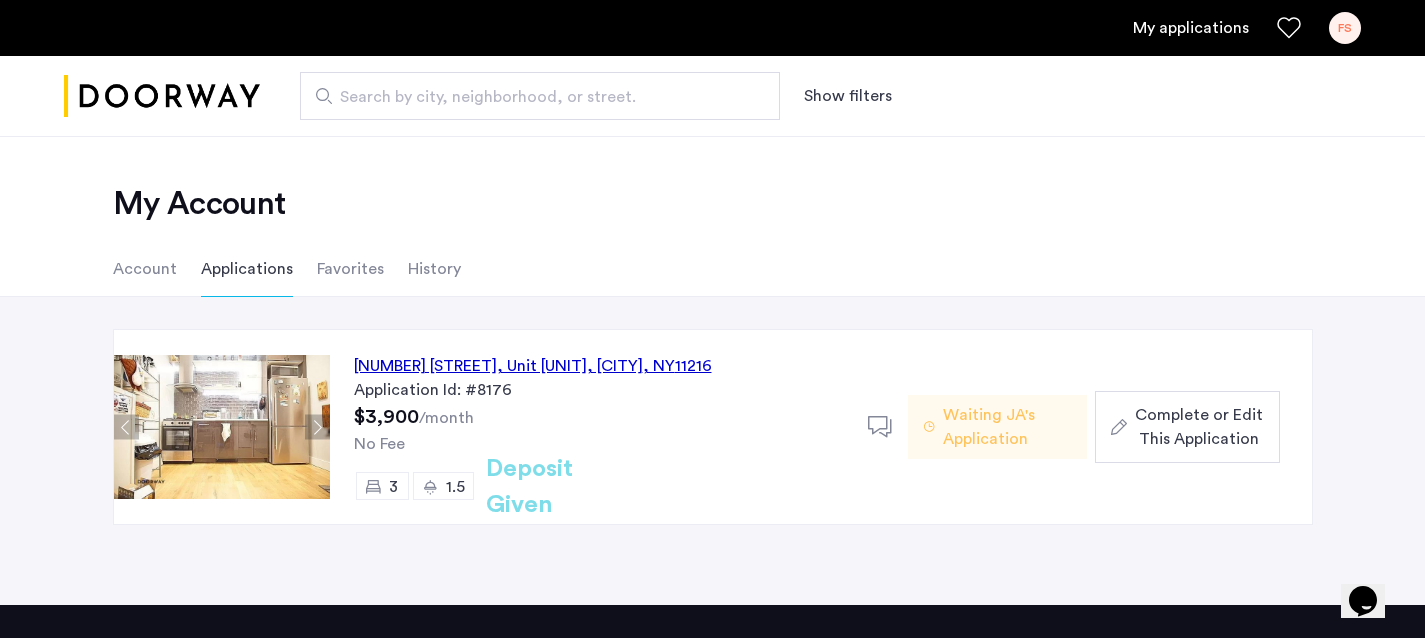 click on "Waiting JA's Application" 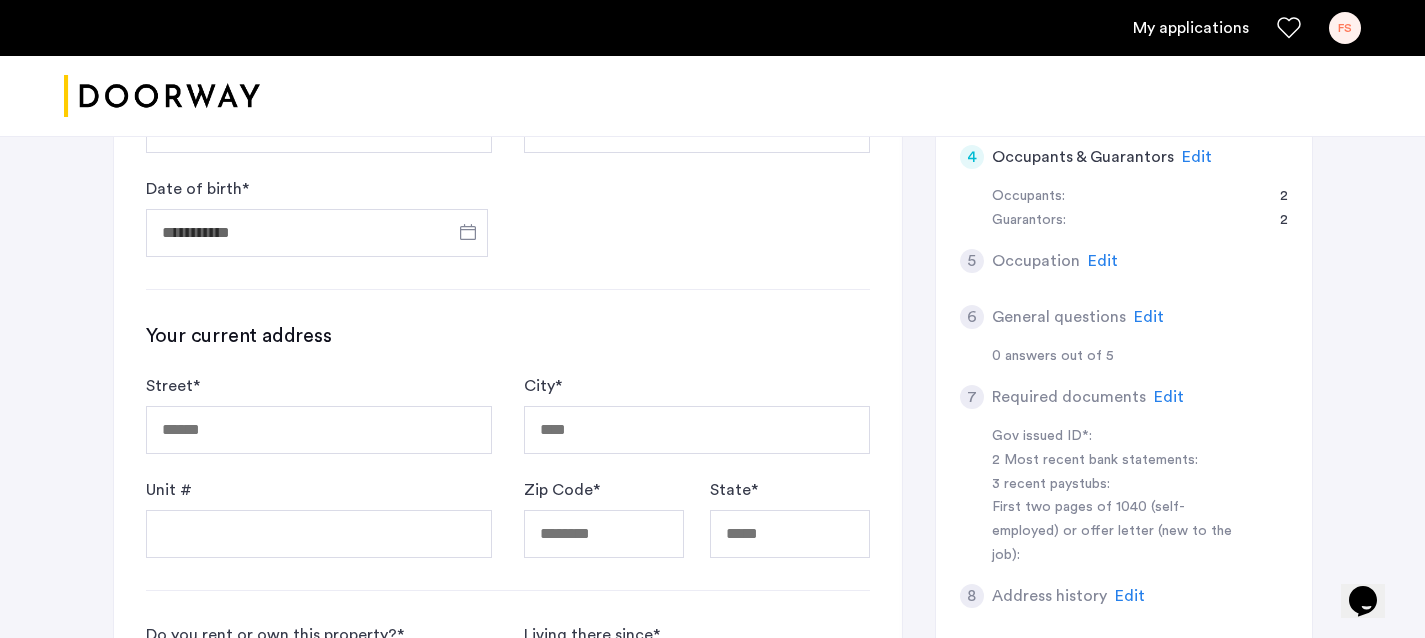 scroll, scrollTop: 583, scrollLeft: 0, axis: vertical 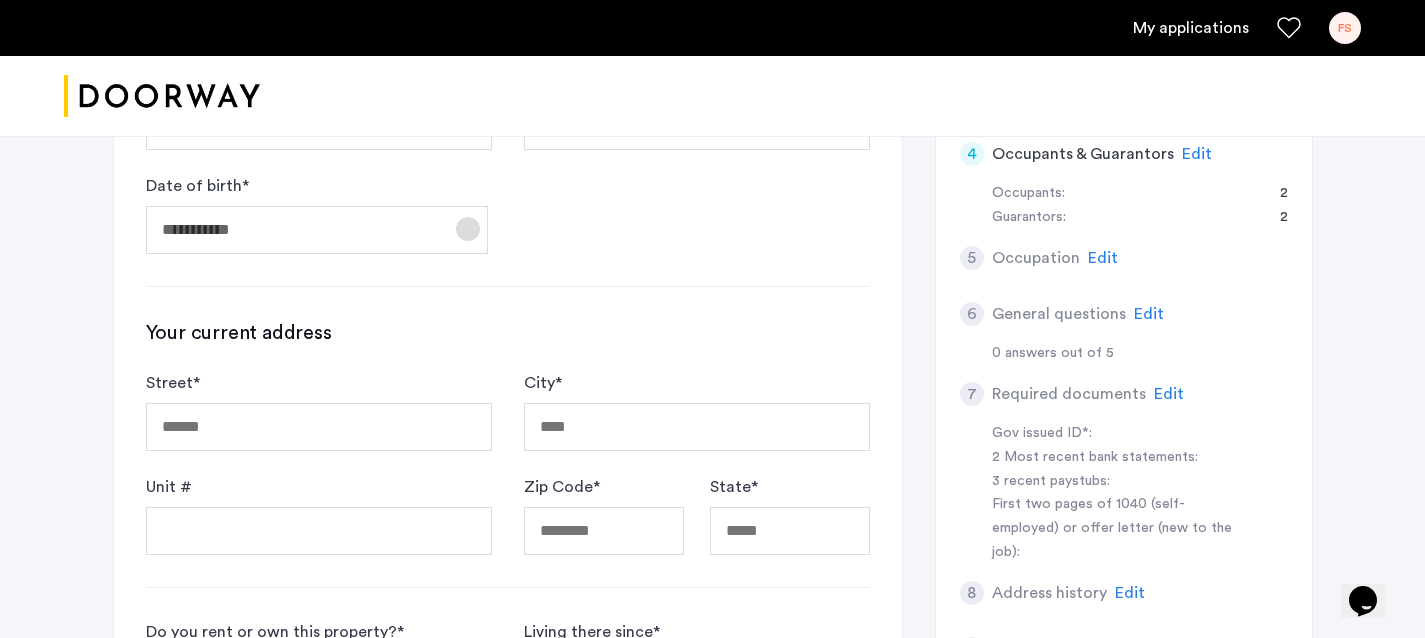 click 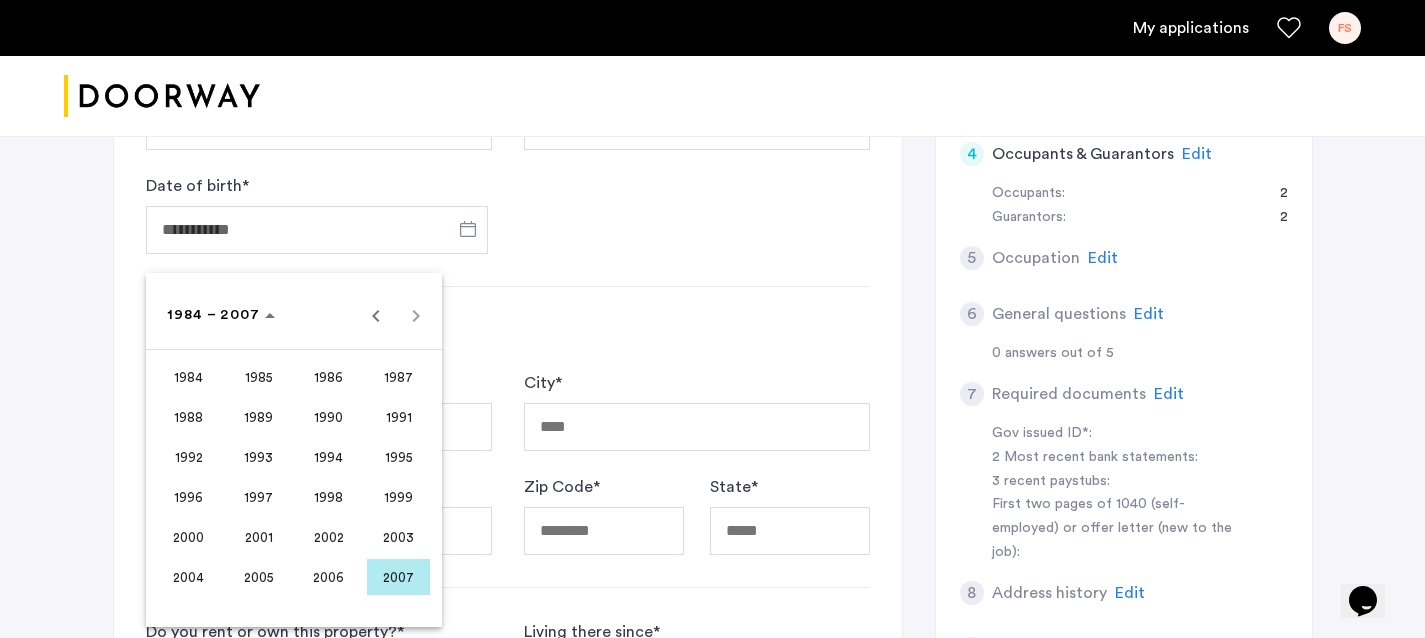 click on "2001" at bounding box center (258, 537) 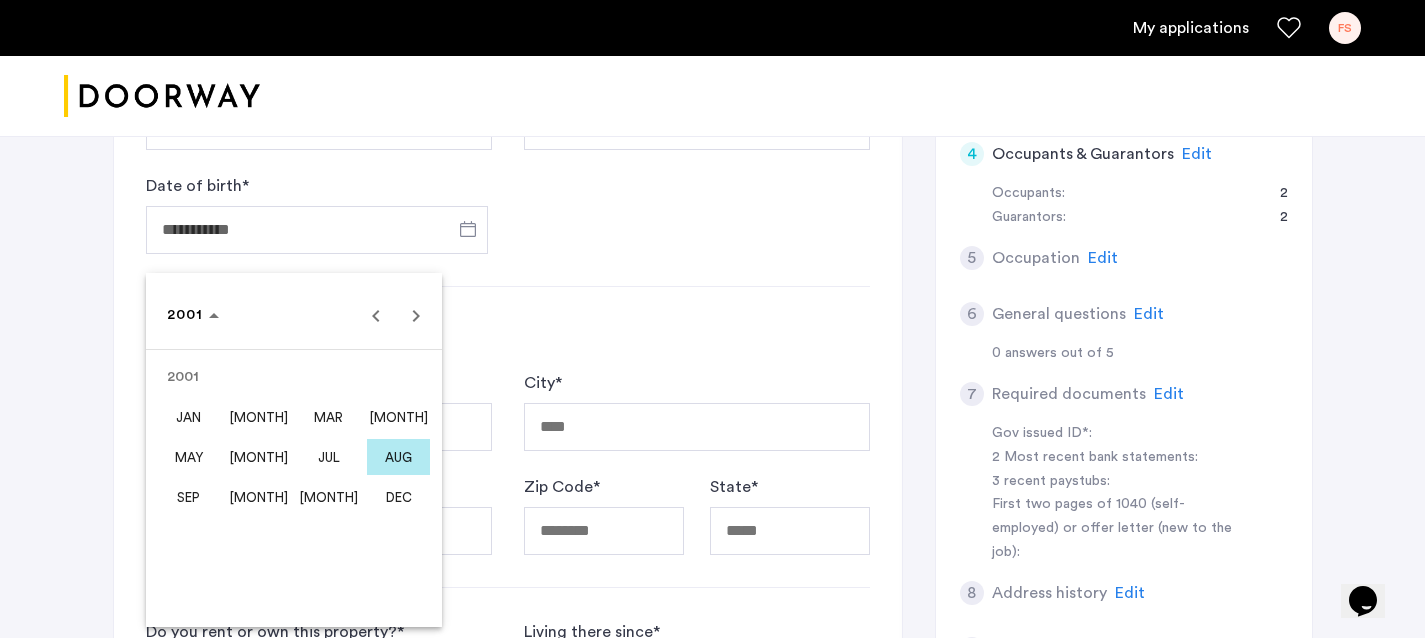 click on "2001" at bounding box center [294, 377] 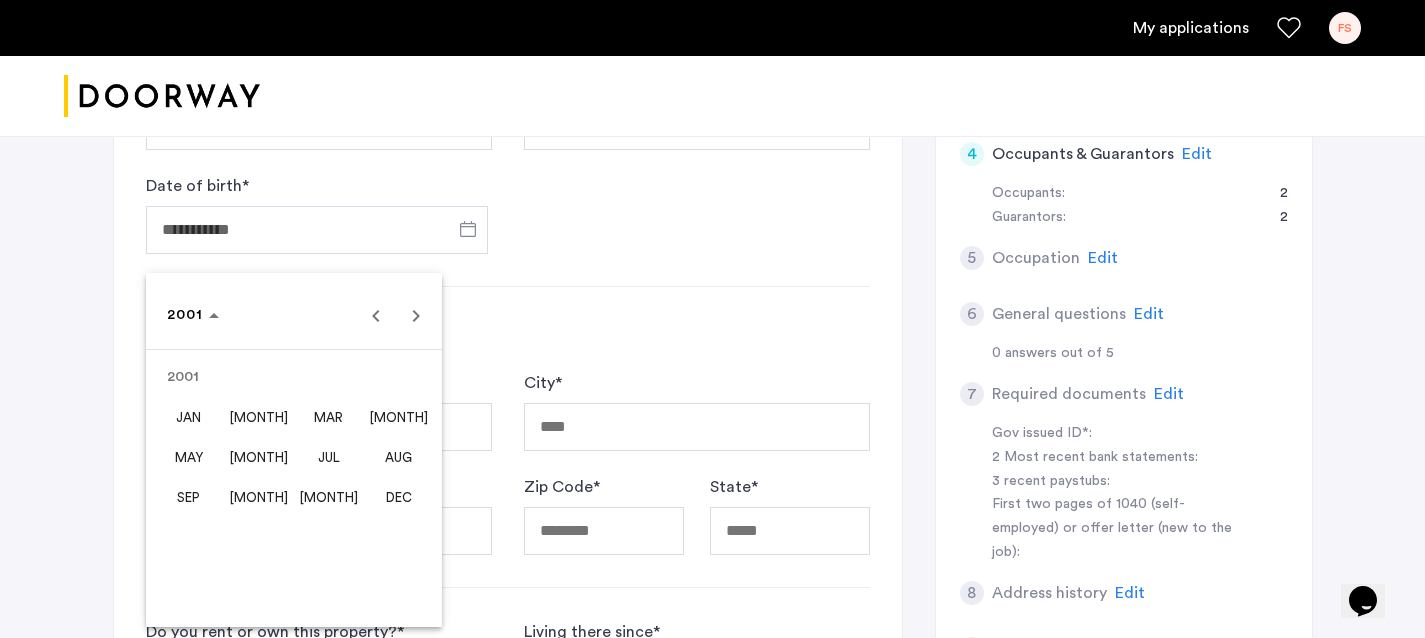 click on "[MONTH]" at bounding box center (258, 417) 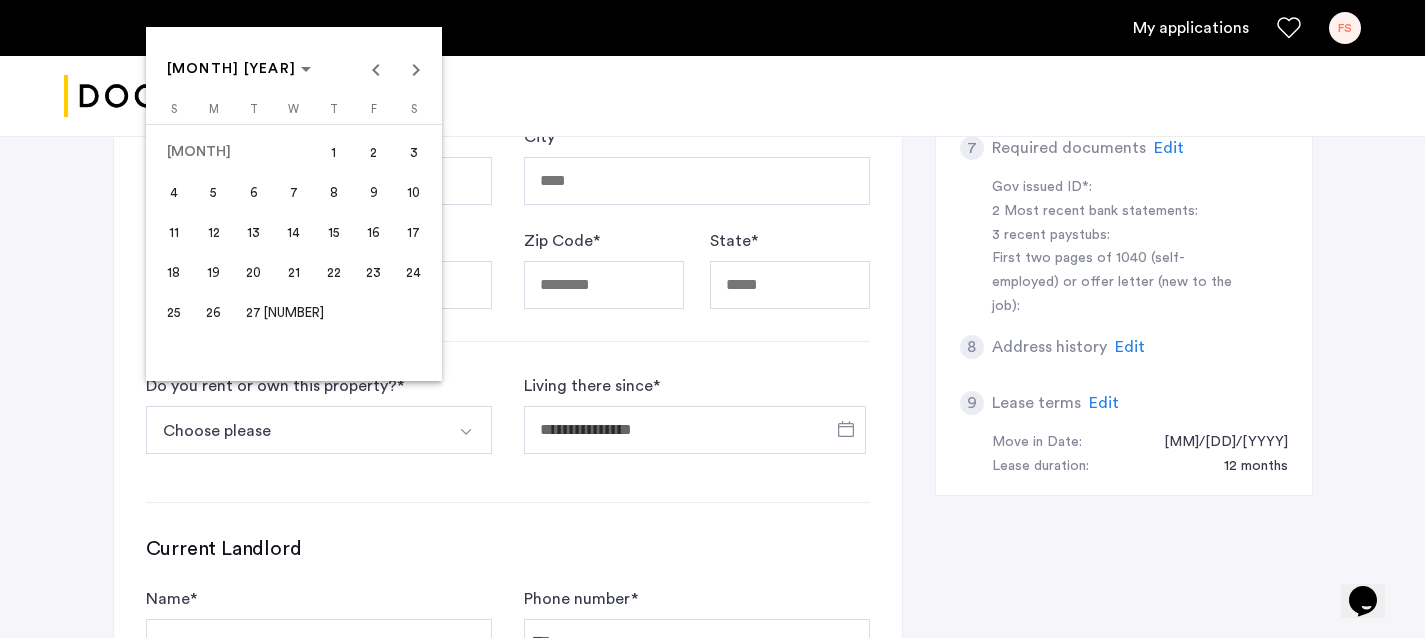click on "2" at bounding box center (374, 152) 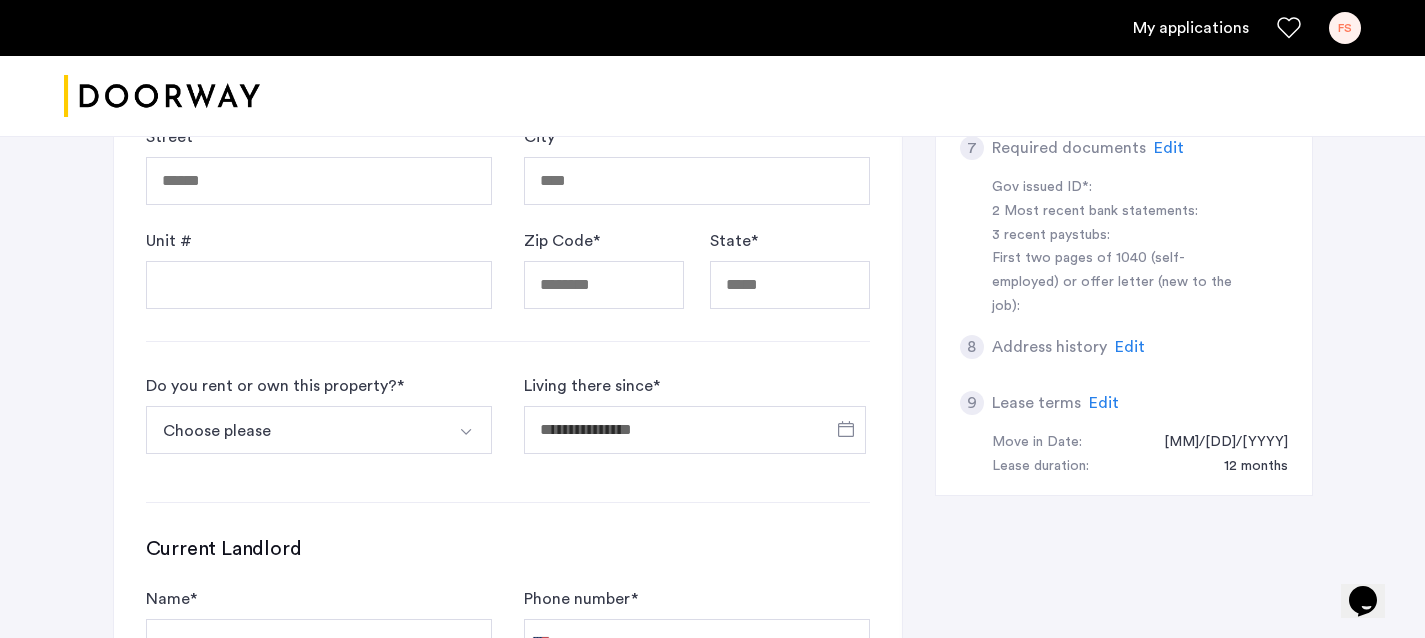 type on "**********" 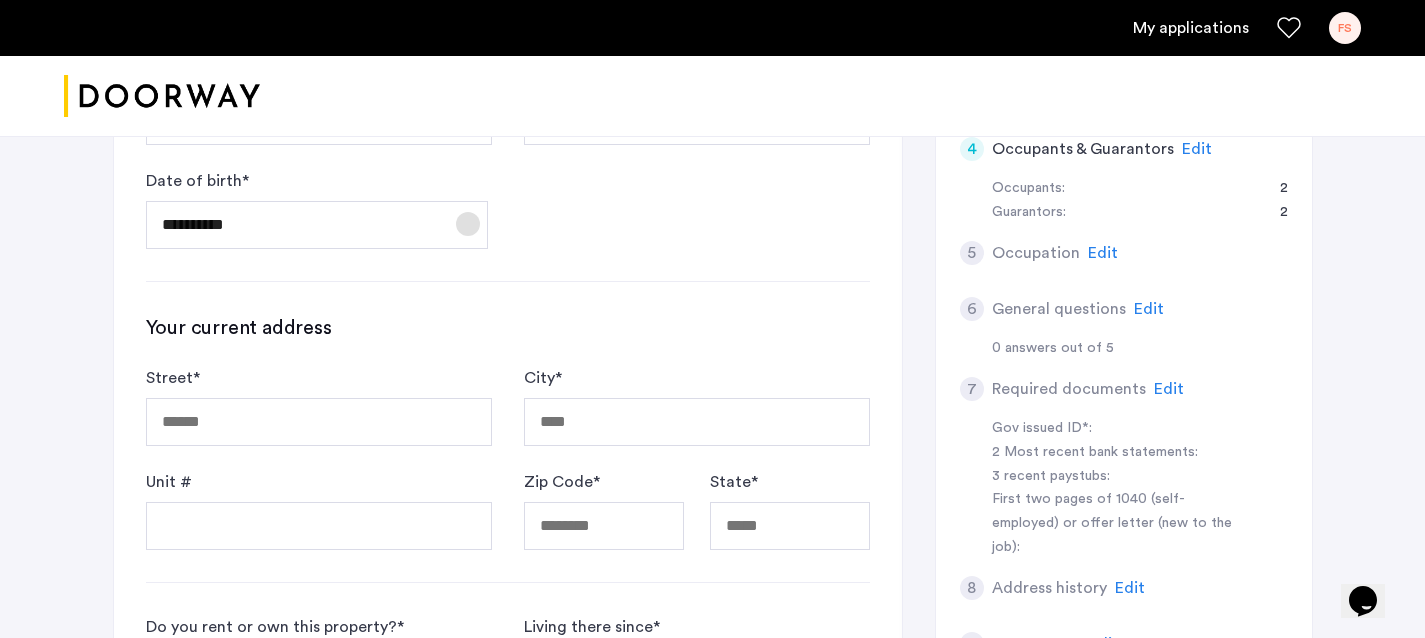 scroll, scrollTop: 590, scrollLeft: 0, axis: vertical 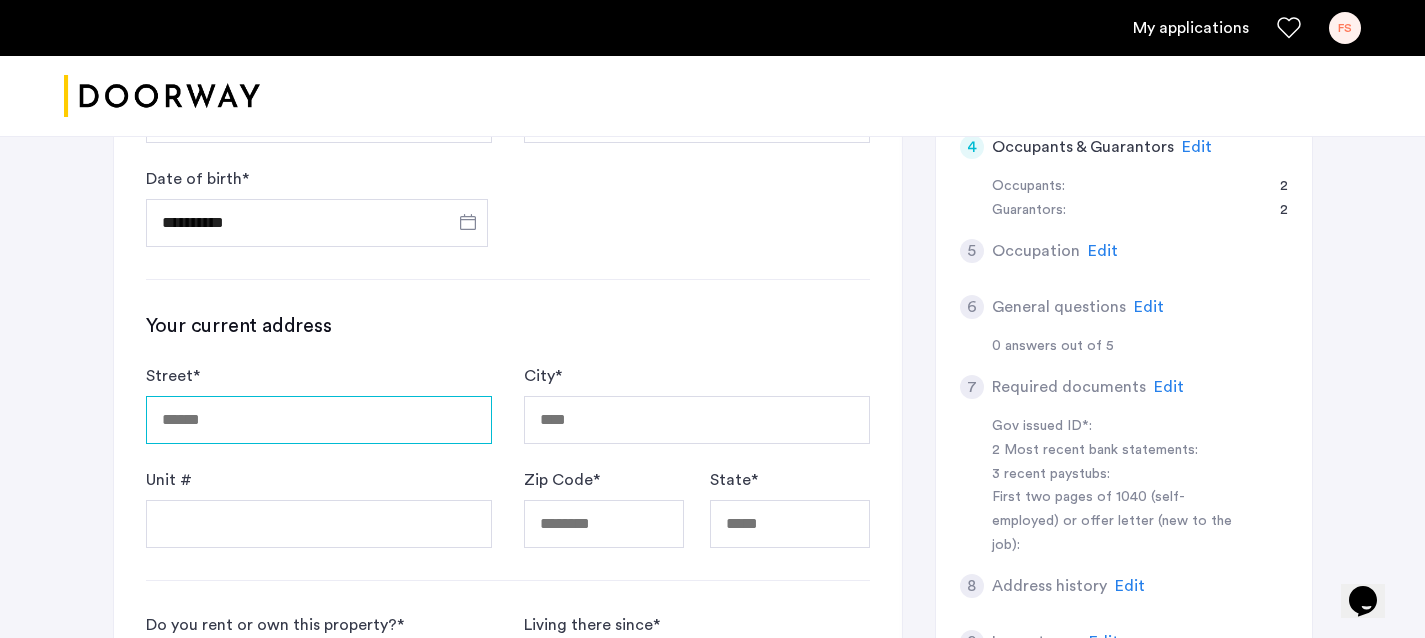 click on "Street  *" at bounding box center (319, 420) 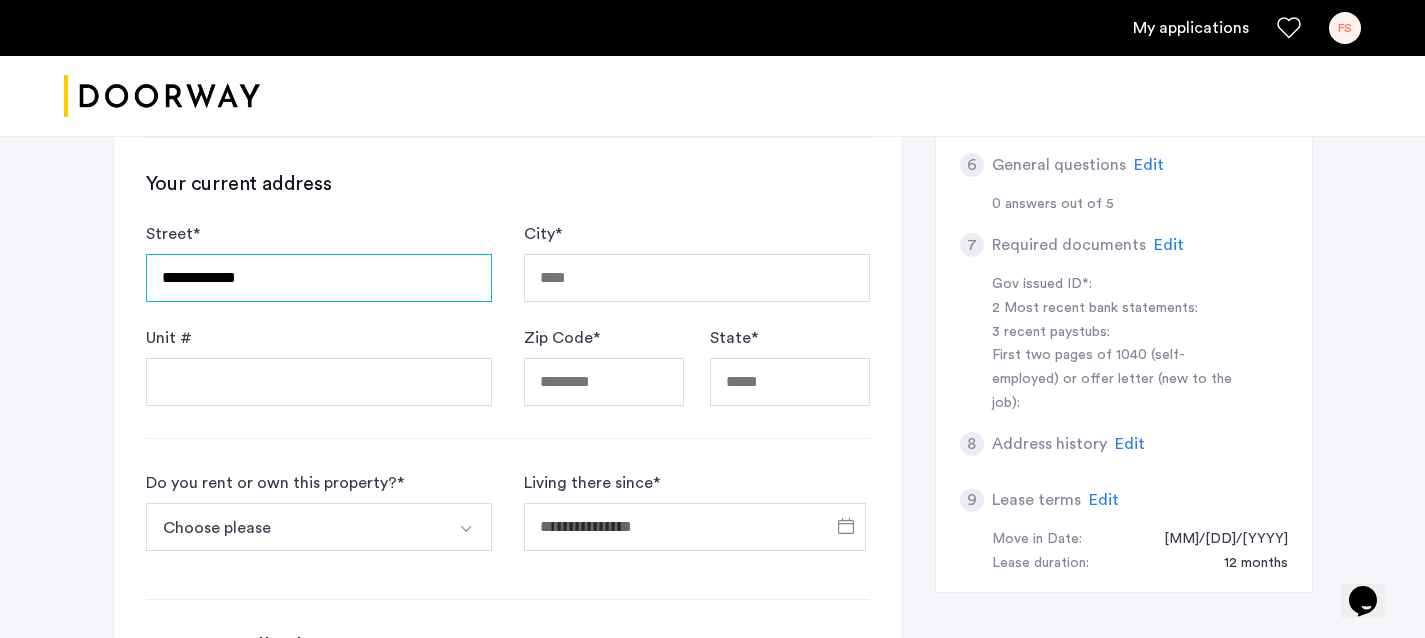 scroll, scrollTop: 744, scrollLeft: 0, axis: vertical 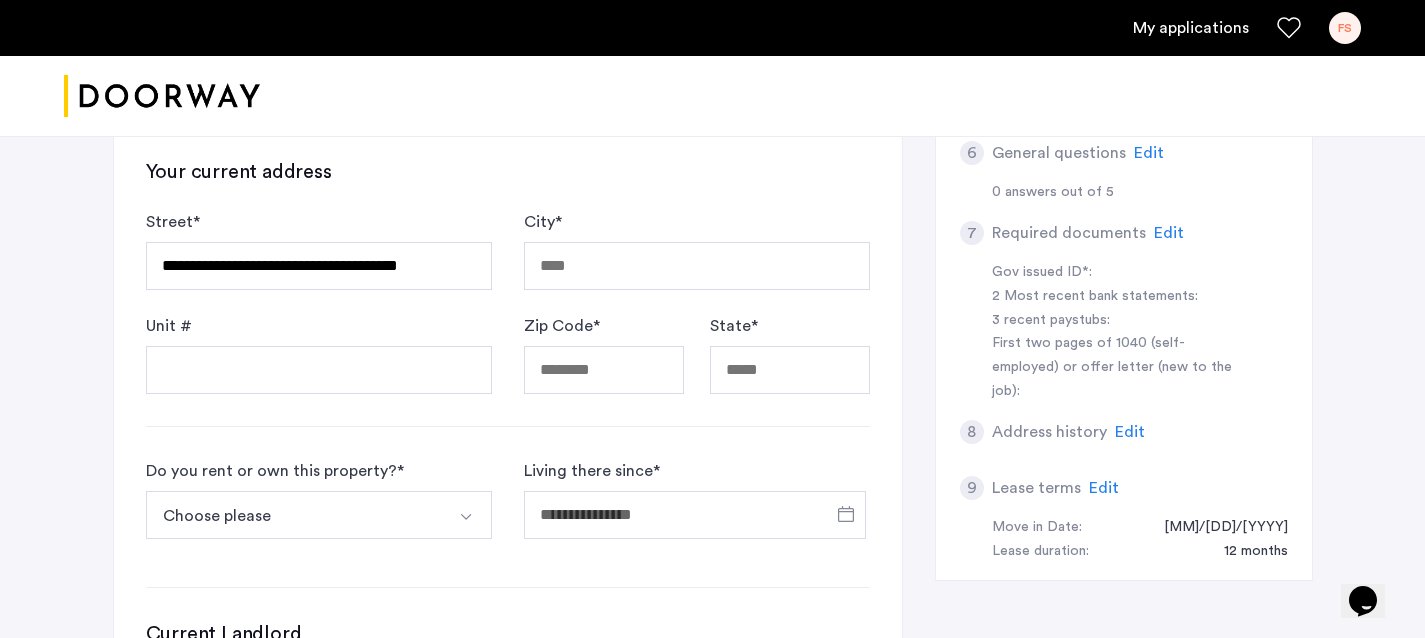 type on "**********" 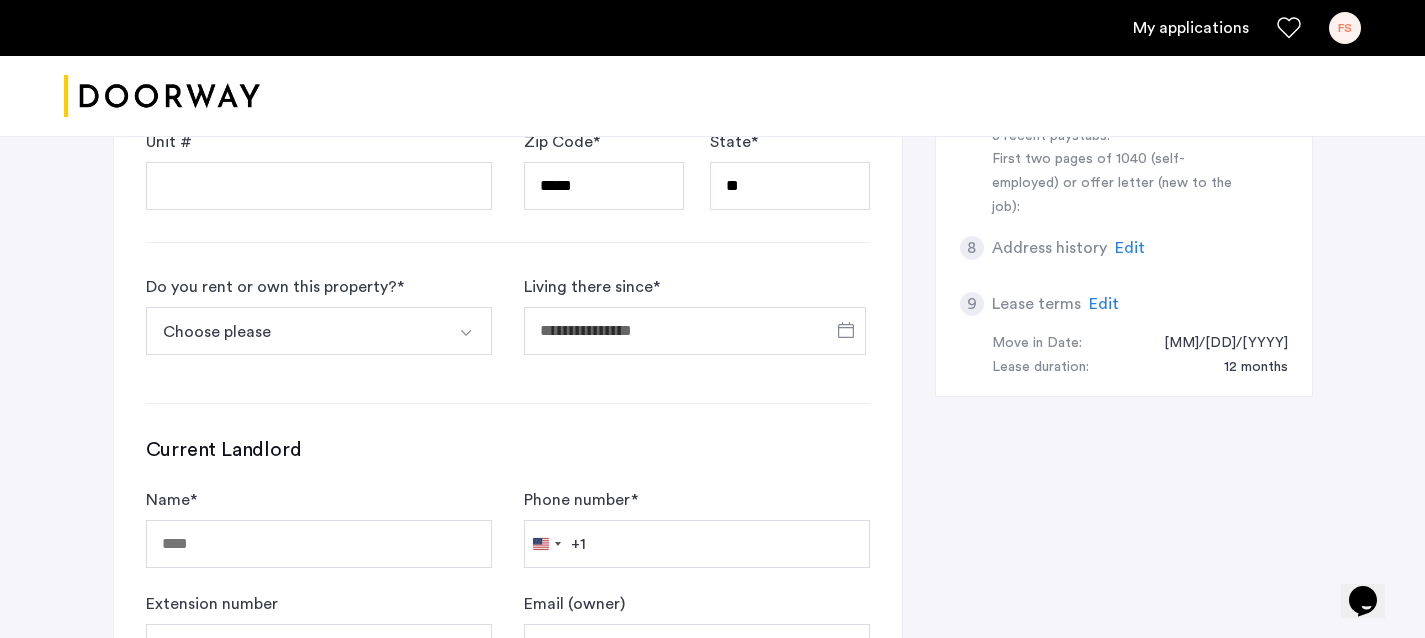 scroll, scrollTop: 959, scrollLeft: 0, axis: vertical 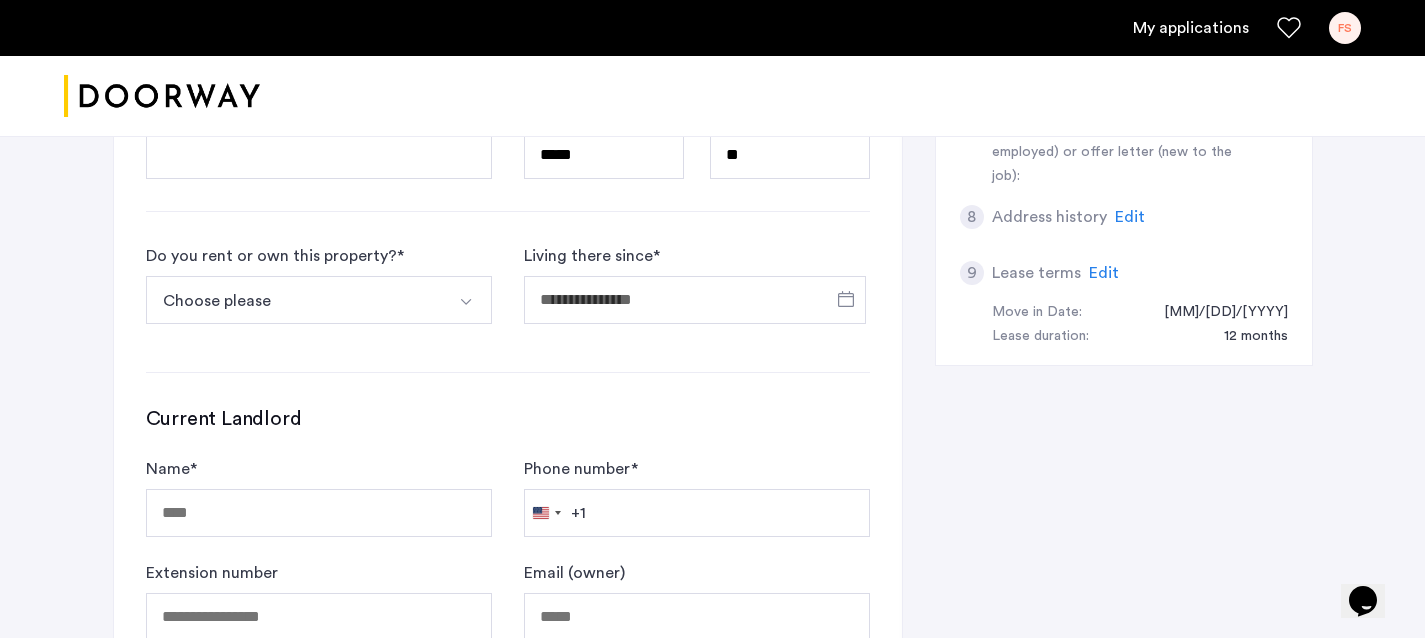 click on "Choose please" at bounding box center (295, 300) 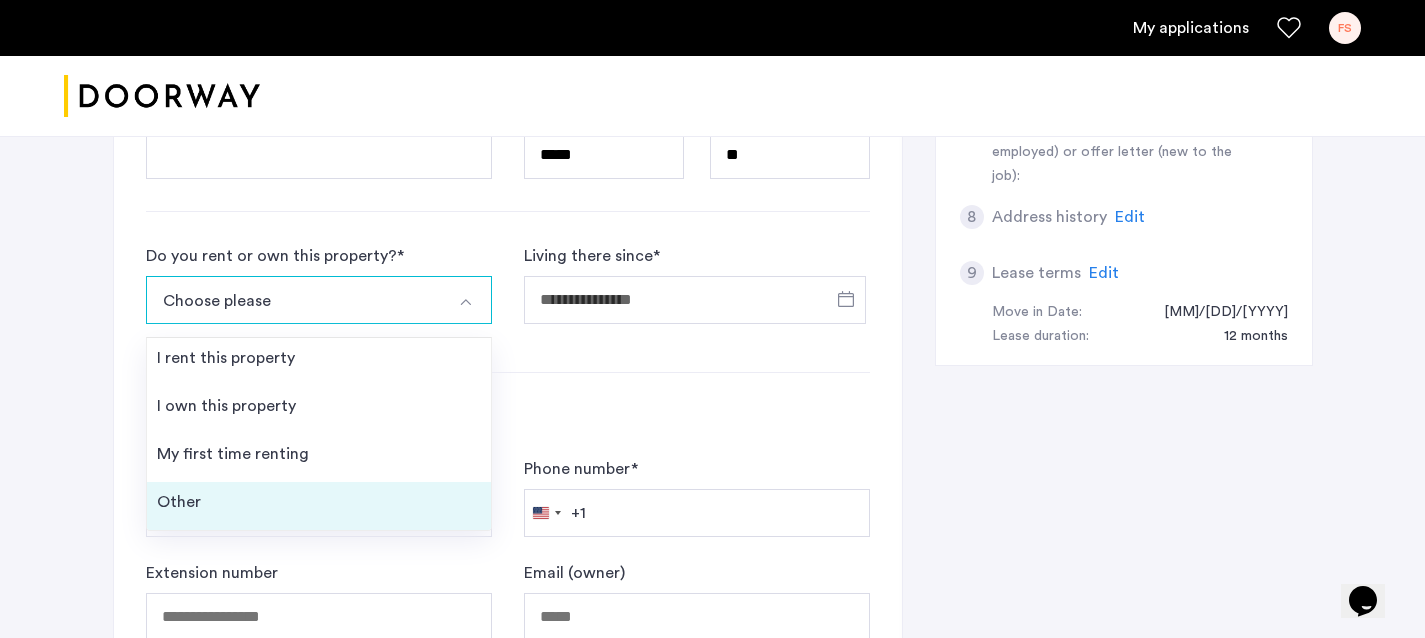 click on "Other" at bounding box center [319, 506] 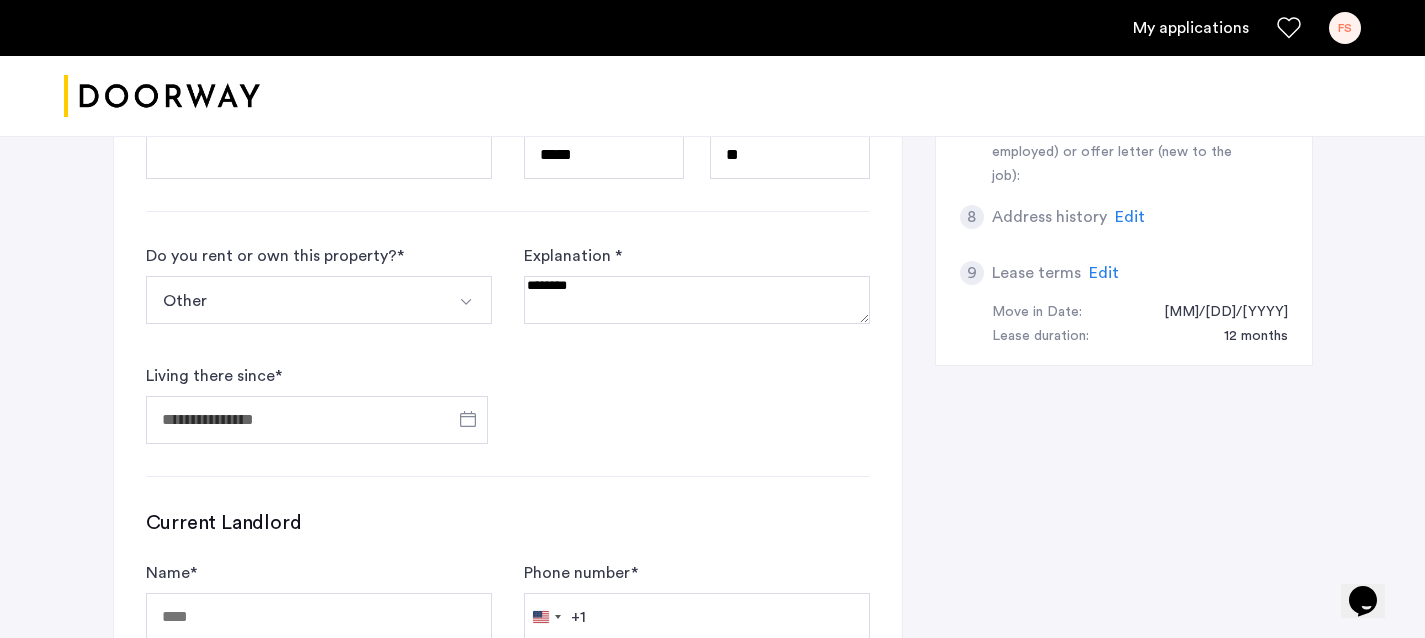 click at bounding box center [697, 300] 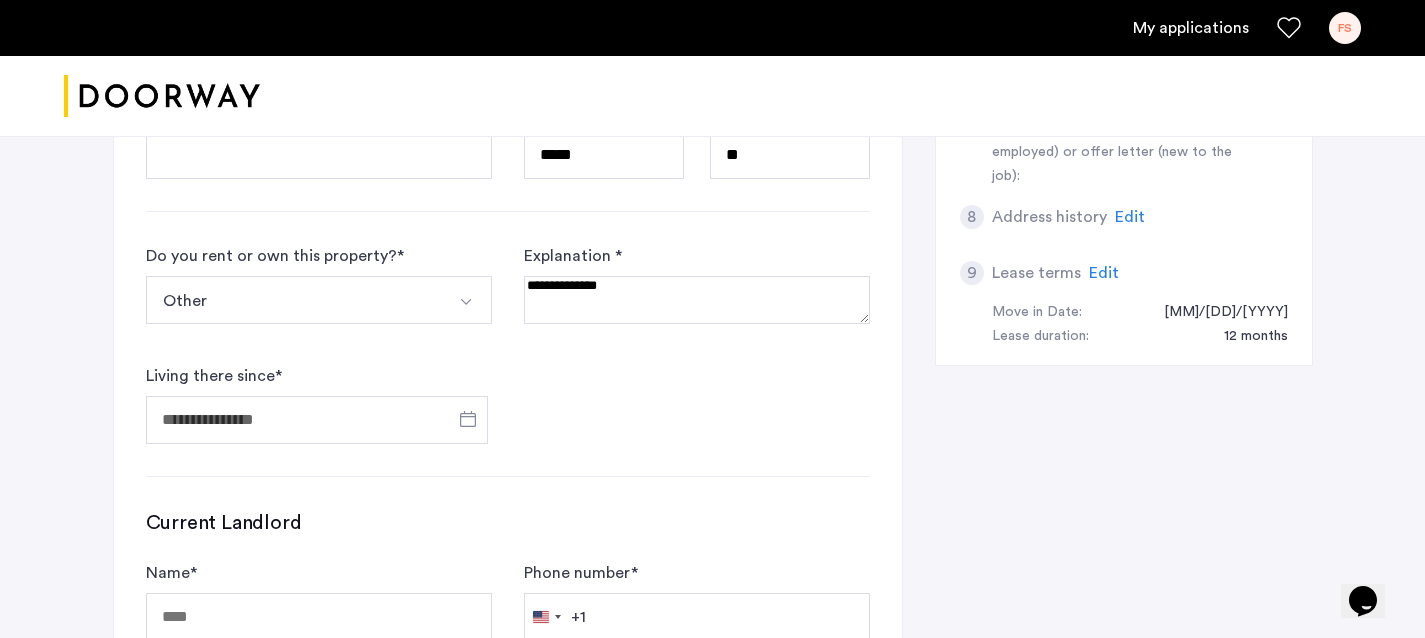 type on "**********" 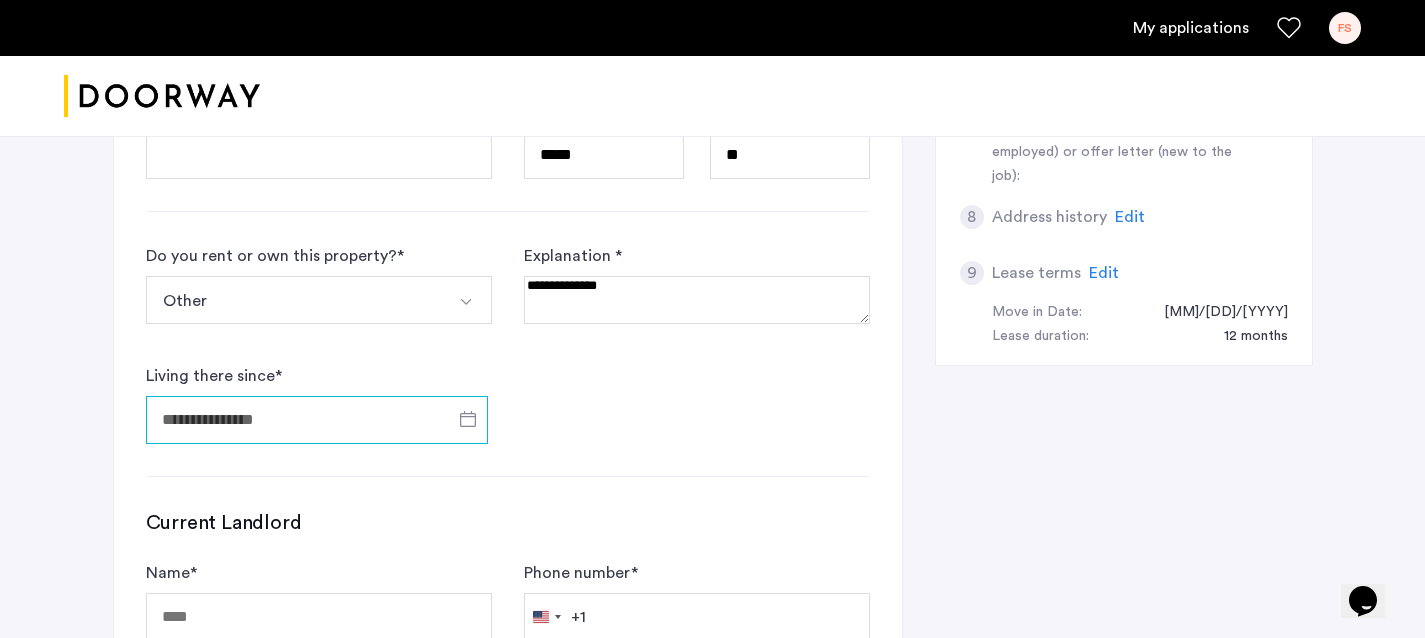 click on "Living there since  *" at bounding box center [317, 420] 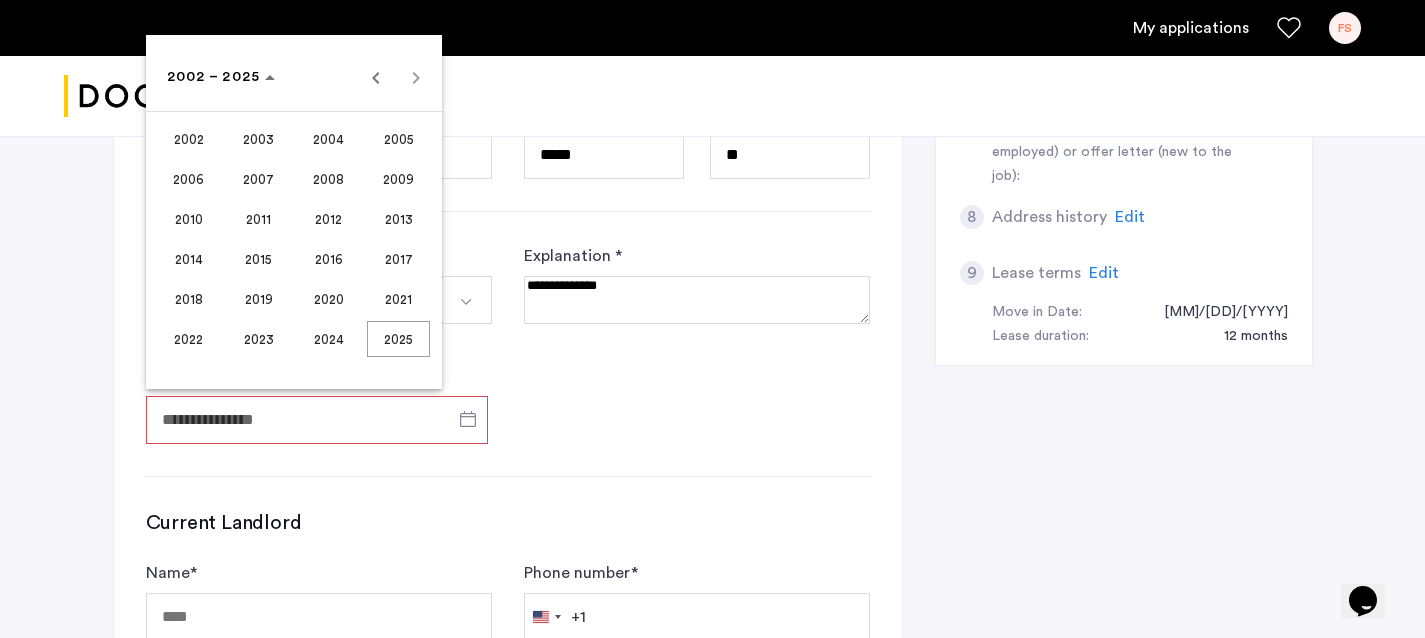 click on "2023" at bounding box center (258, 339) 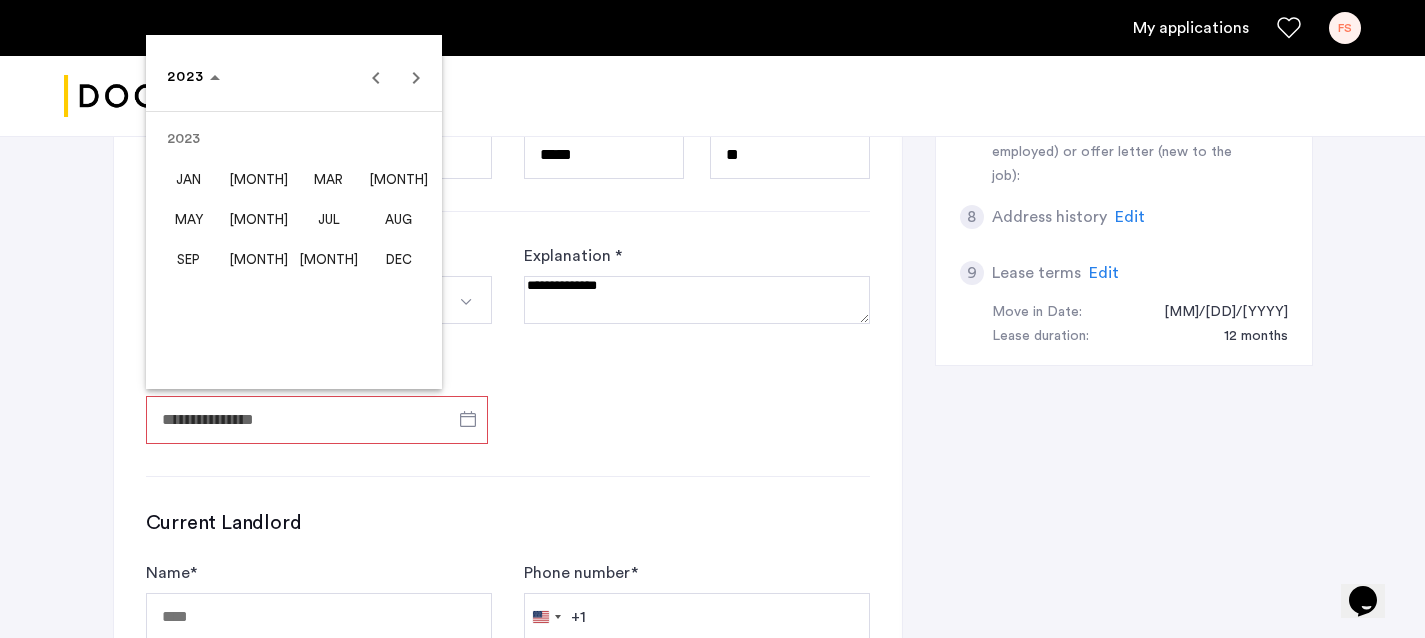 click on "MAY" at bounding box center (188, 219) 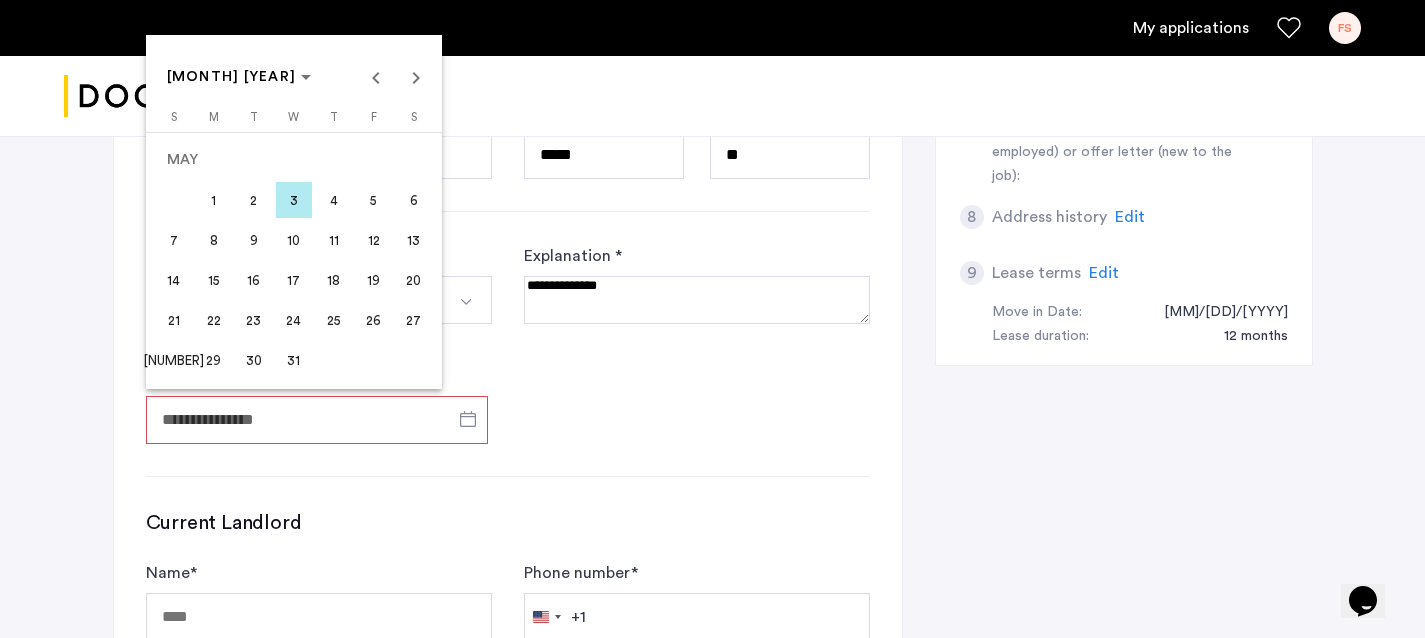 click at bounding box center [712, 319] 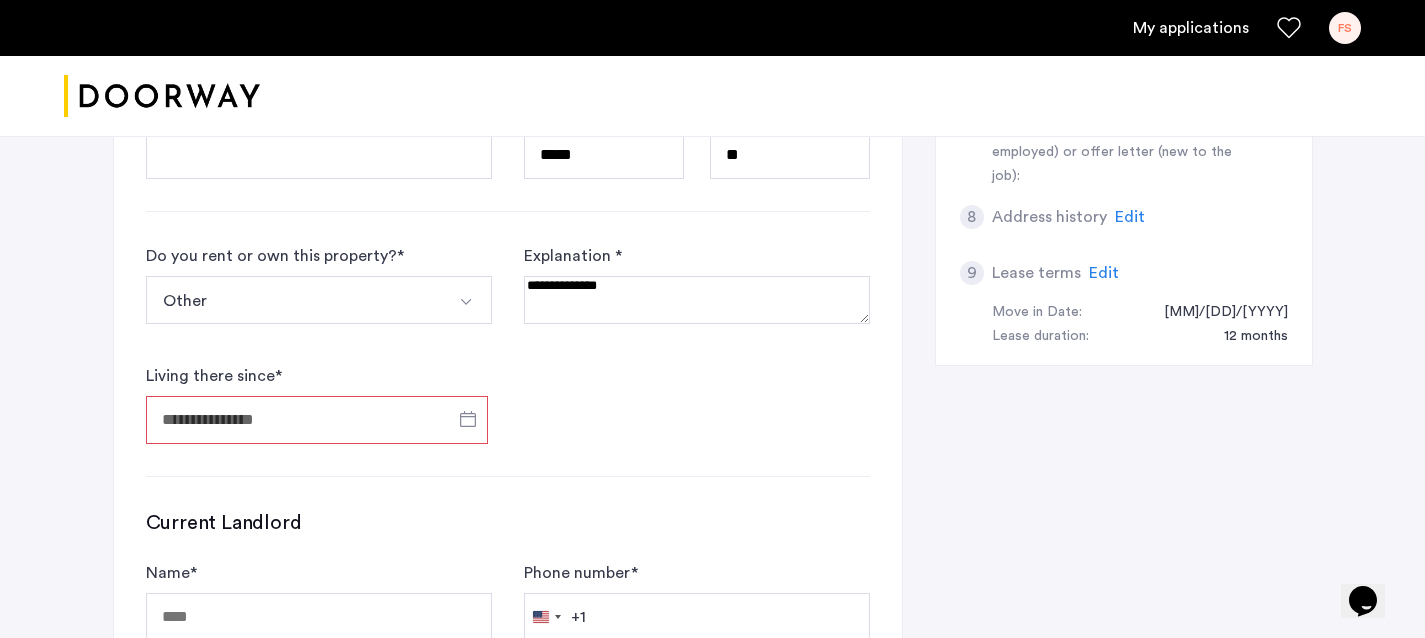 click on "Living there since  *" at bounding box center [317, 420] 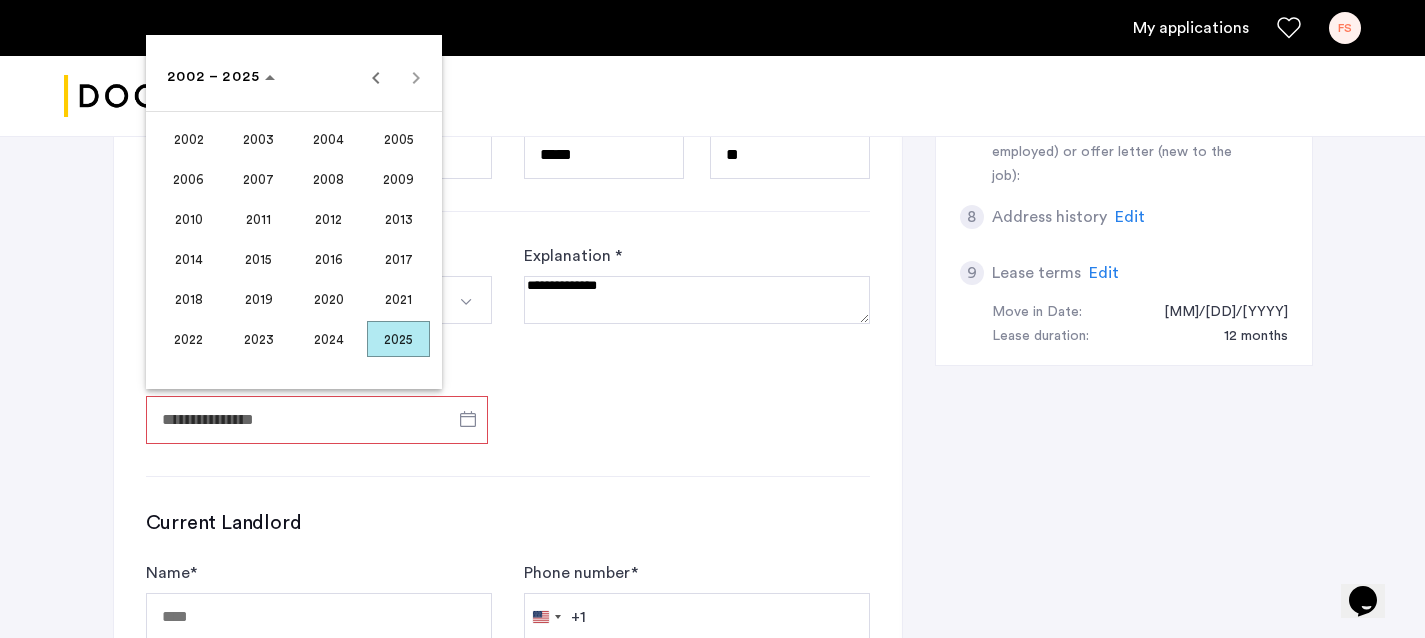 click on "2023" at bounding box center (258, 339) 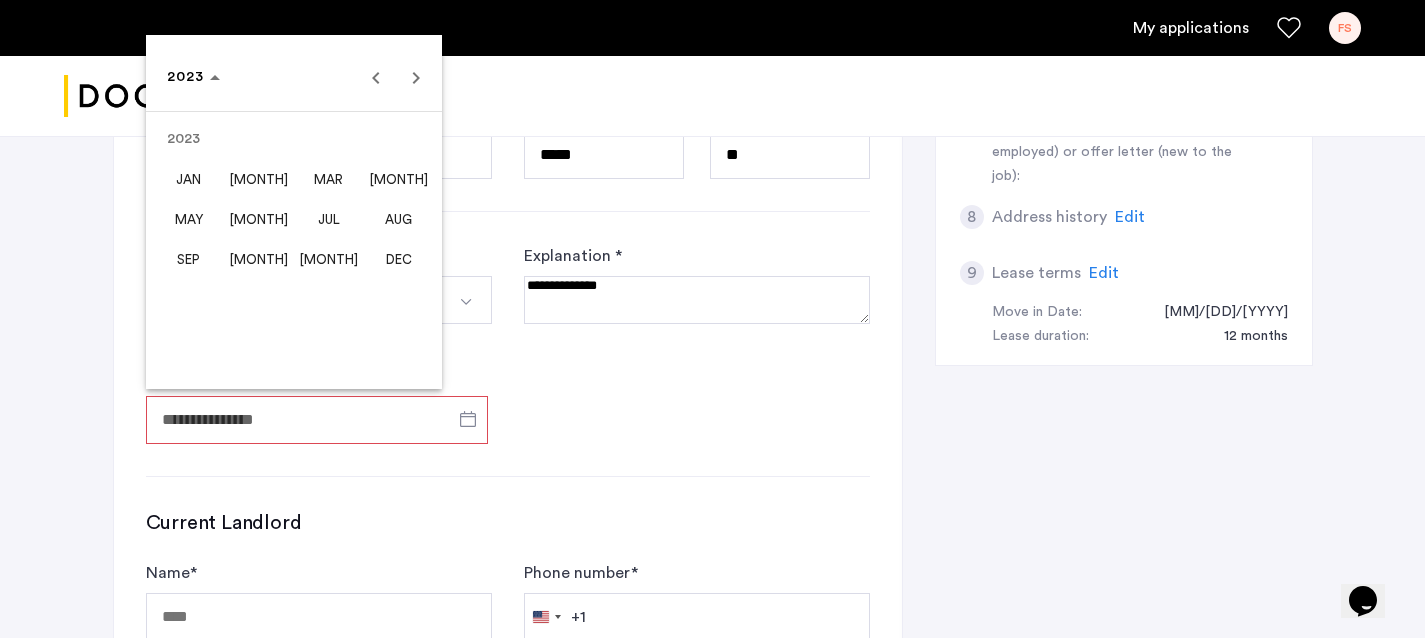 click on "MAY" at bounding box center (188, 219) 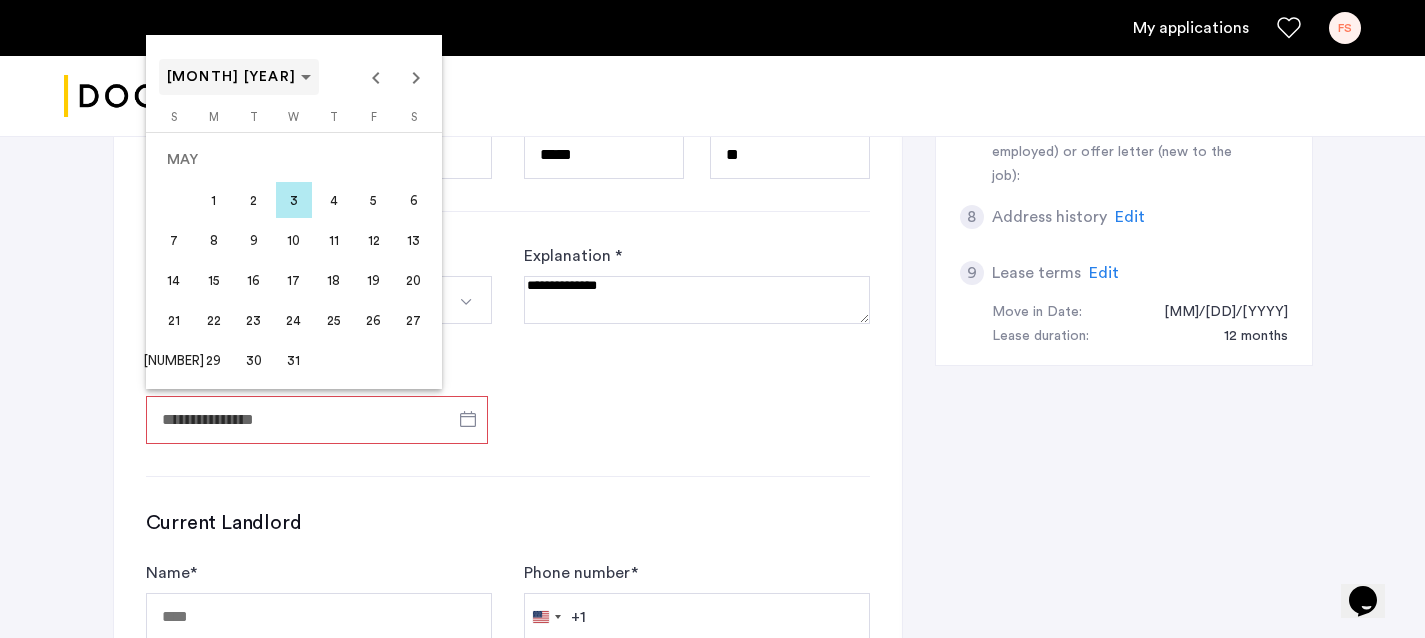 click on "[MONTH] [YEAR]" at bounding box center [232, 77] 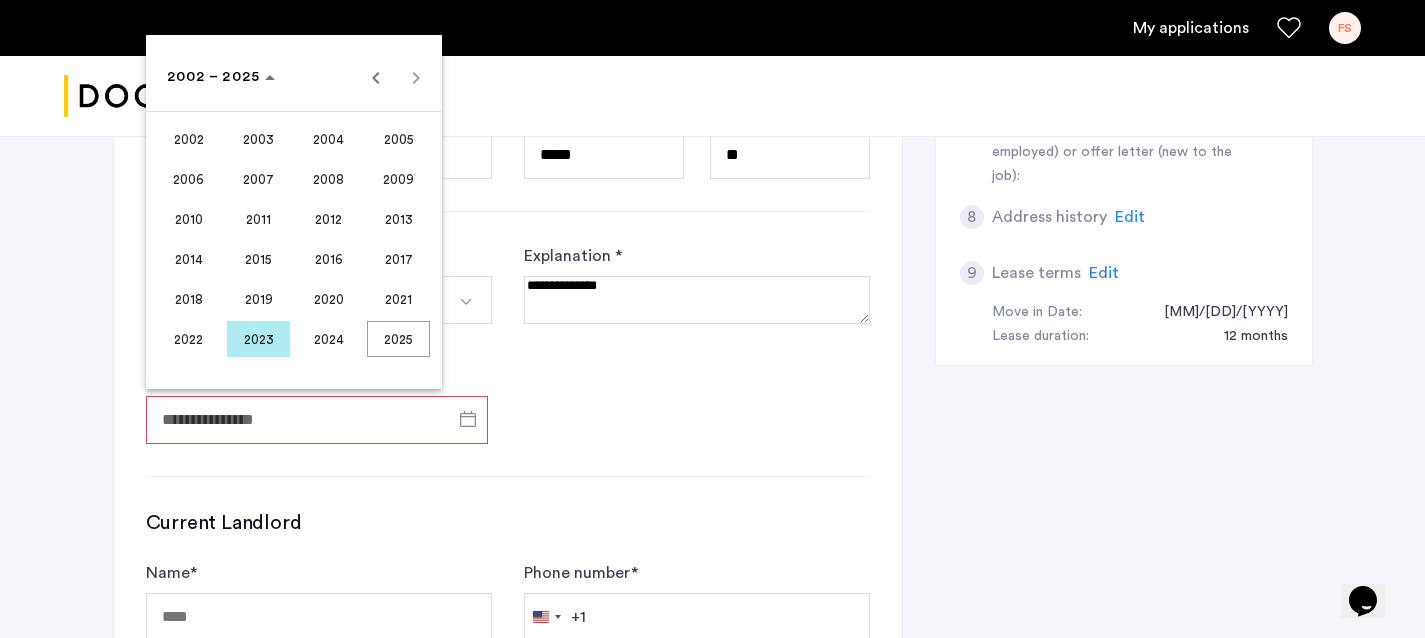 click on "2023" at bounding box center (258, 339) 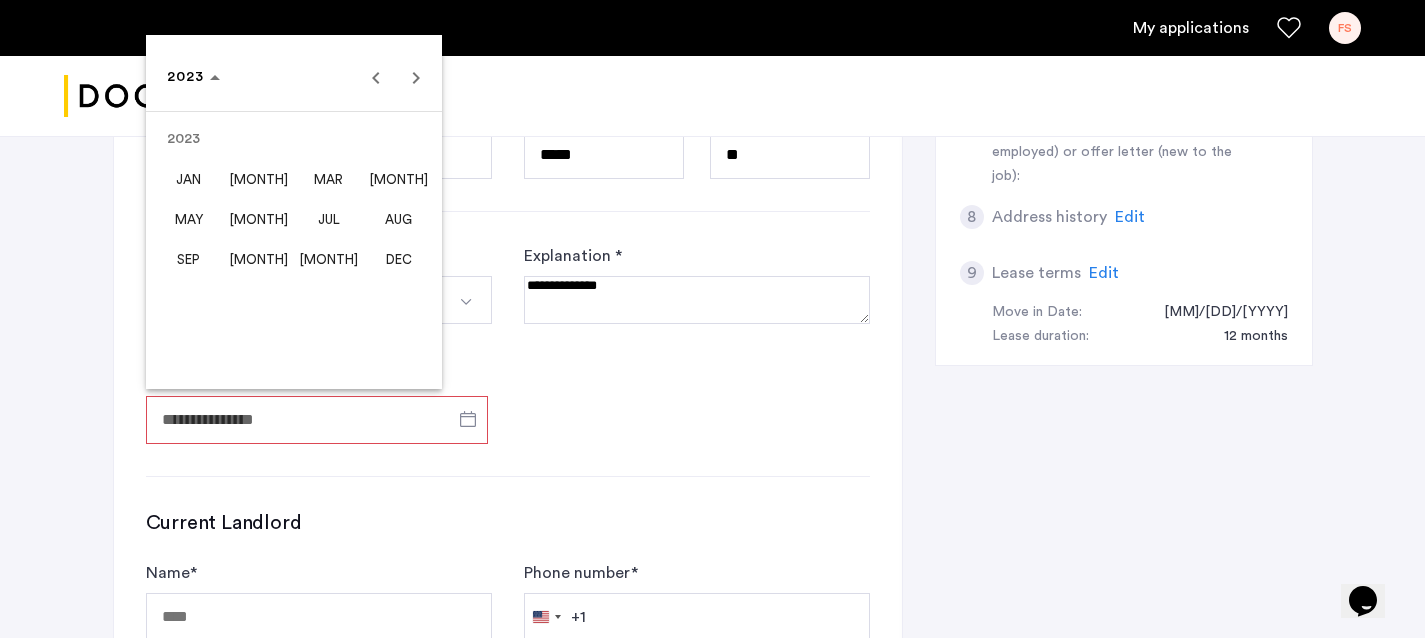 click on "SEP" at bounding box center [188, 259] 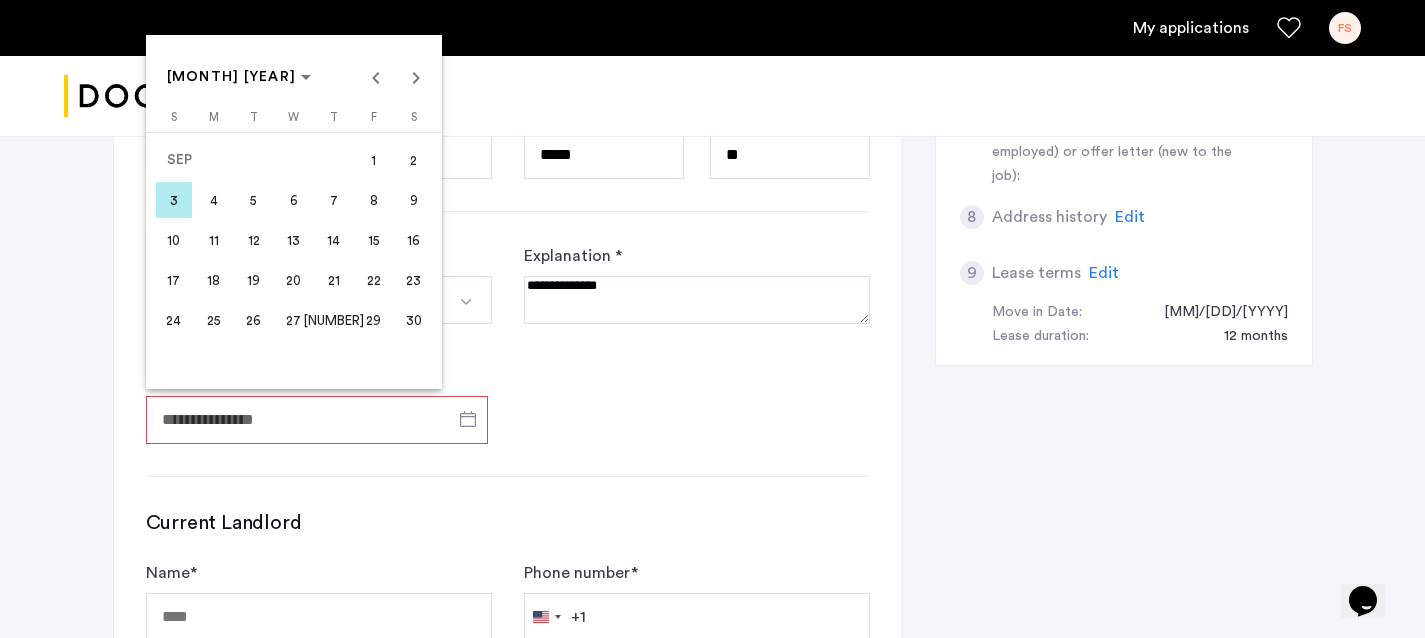 click on "1" at bounding box center [374, 160] 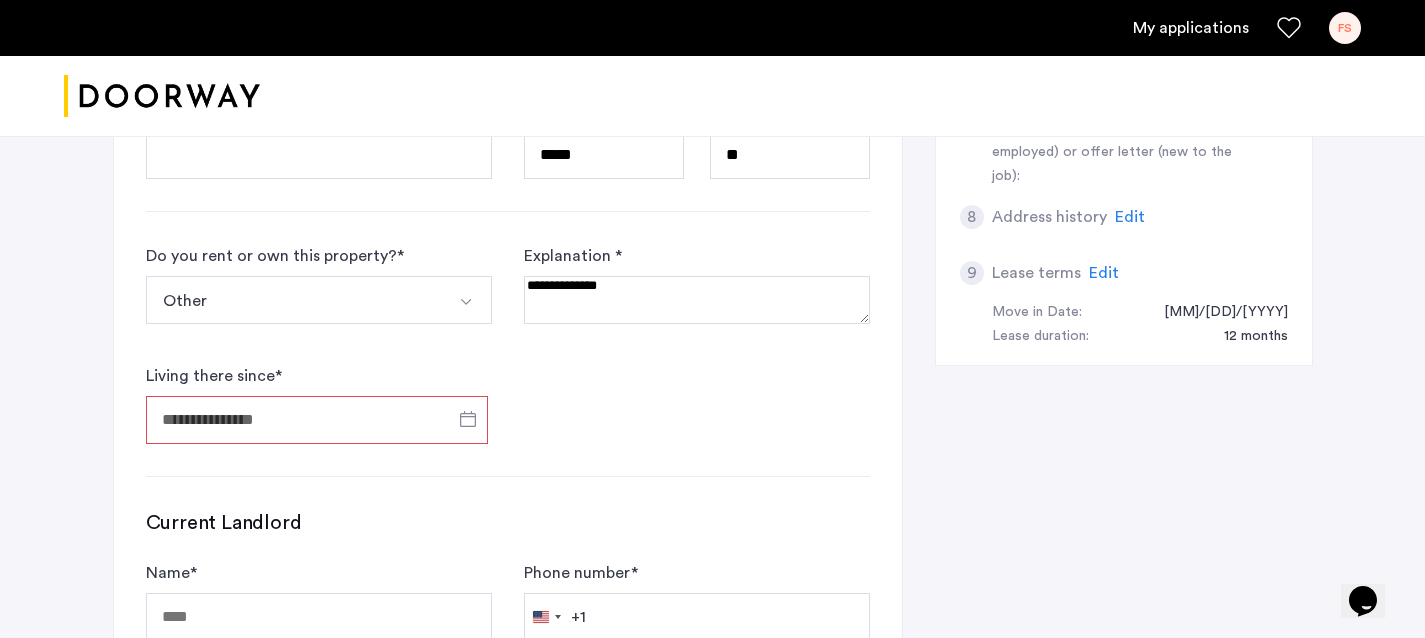 type on "**********" 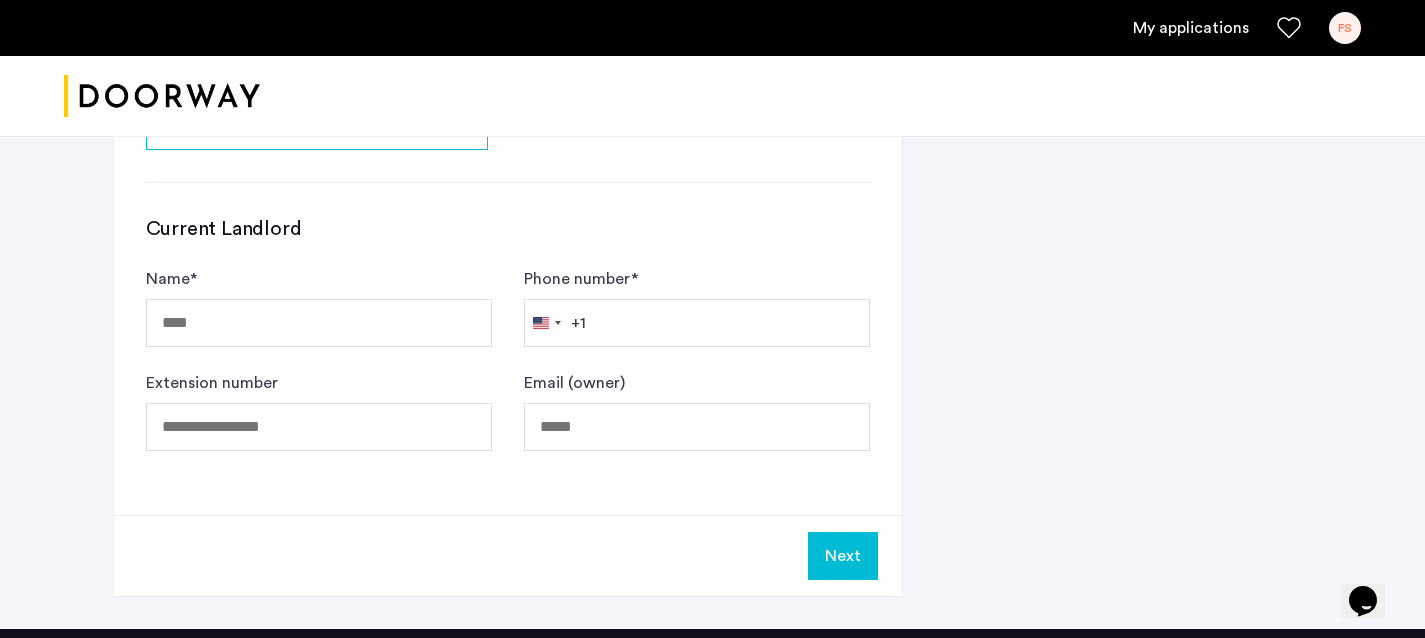 scroll, scrollTop: 1268, scrollLeft: 0, axis: vertical 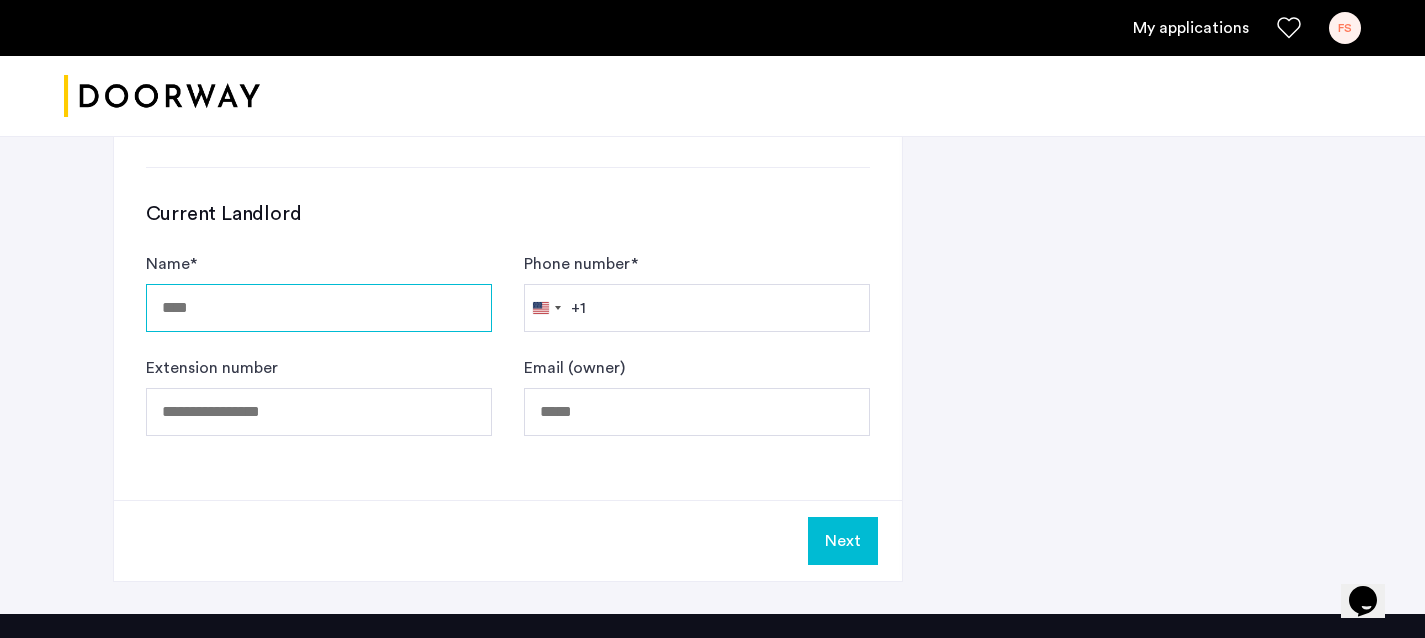 click on "Name  *" at bounding box center (319, 308) 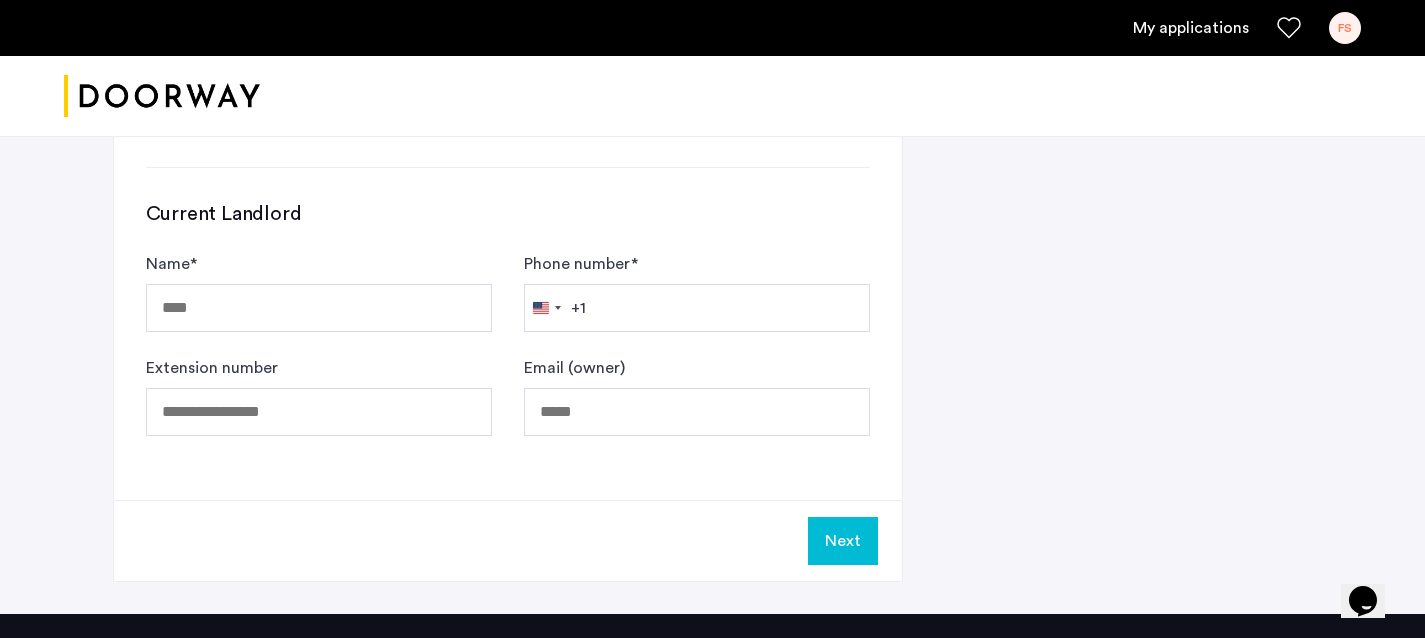 click on "Next" 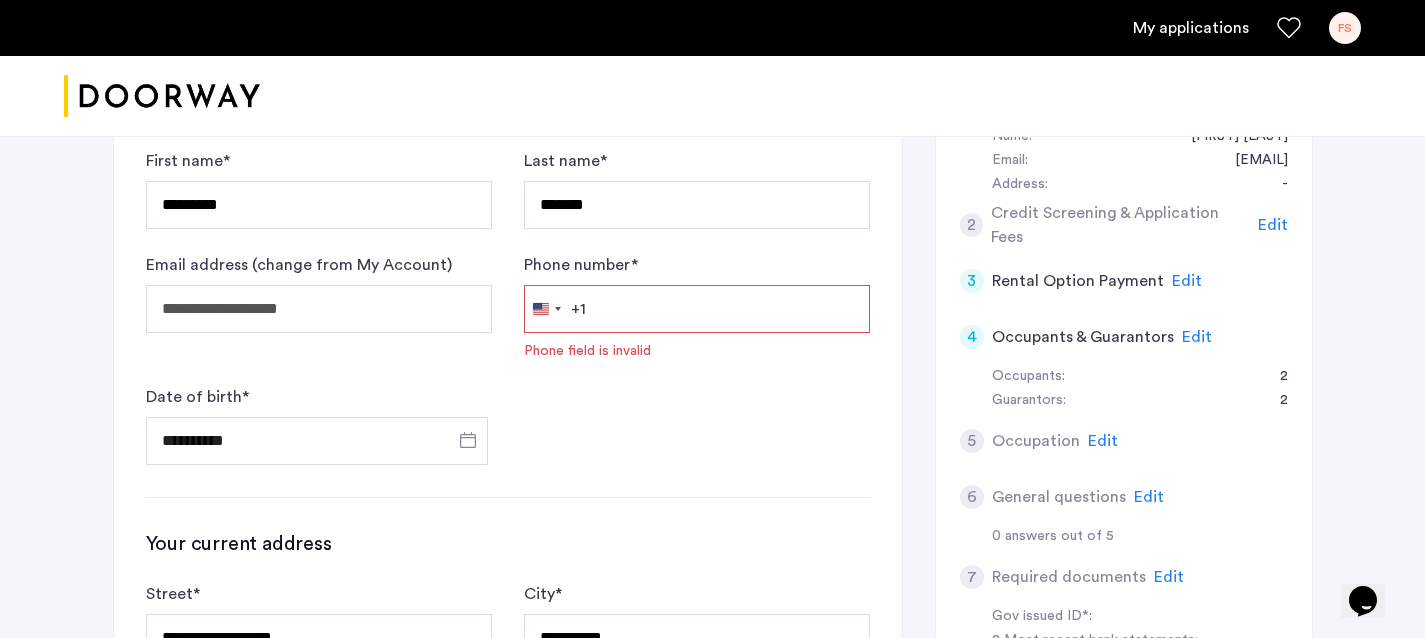 scroll, scrollTop: 403, scrollLeft: 0, axis: vertical 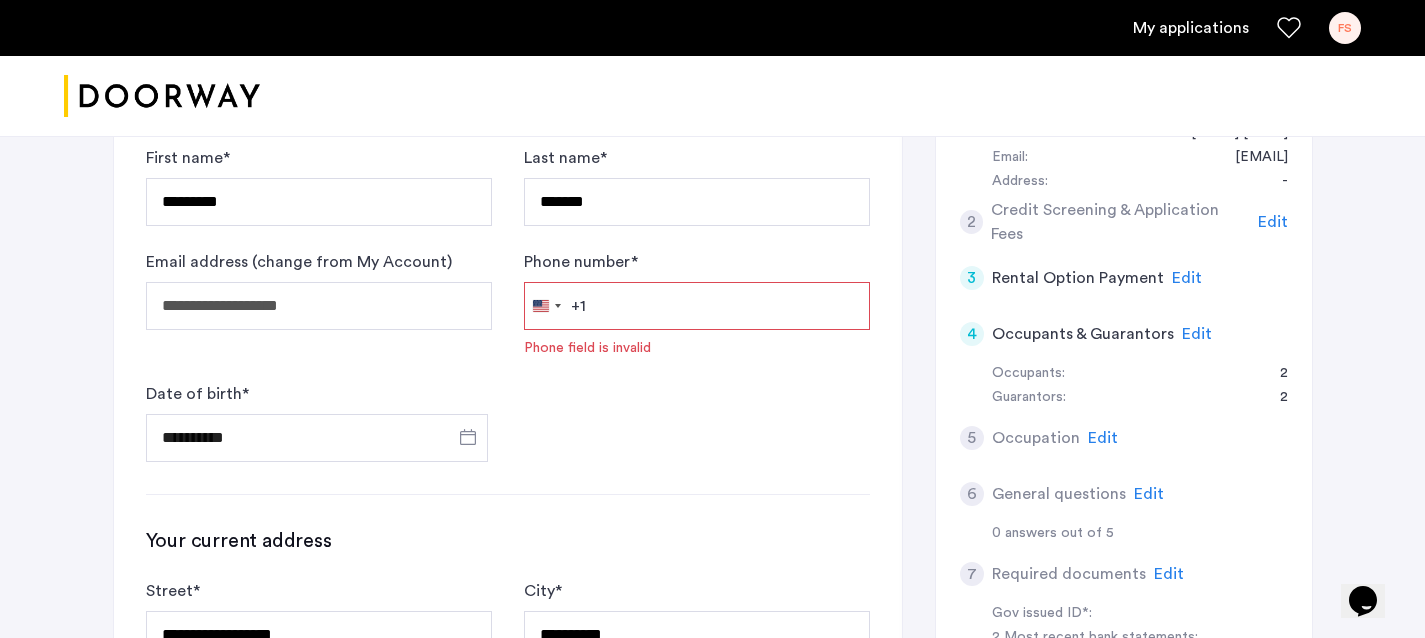 click on "Phone number  *" at bounding box center [697, 306] 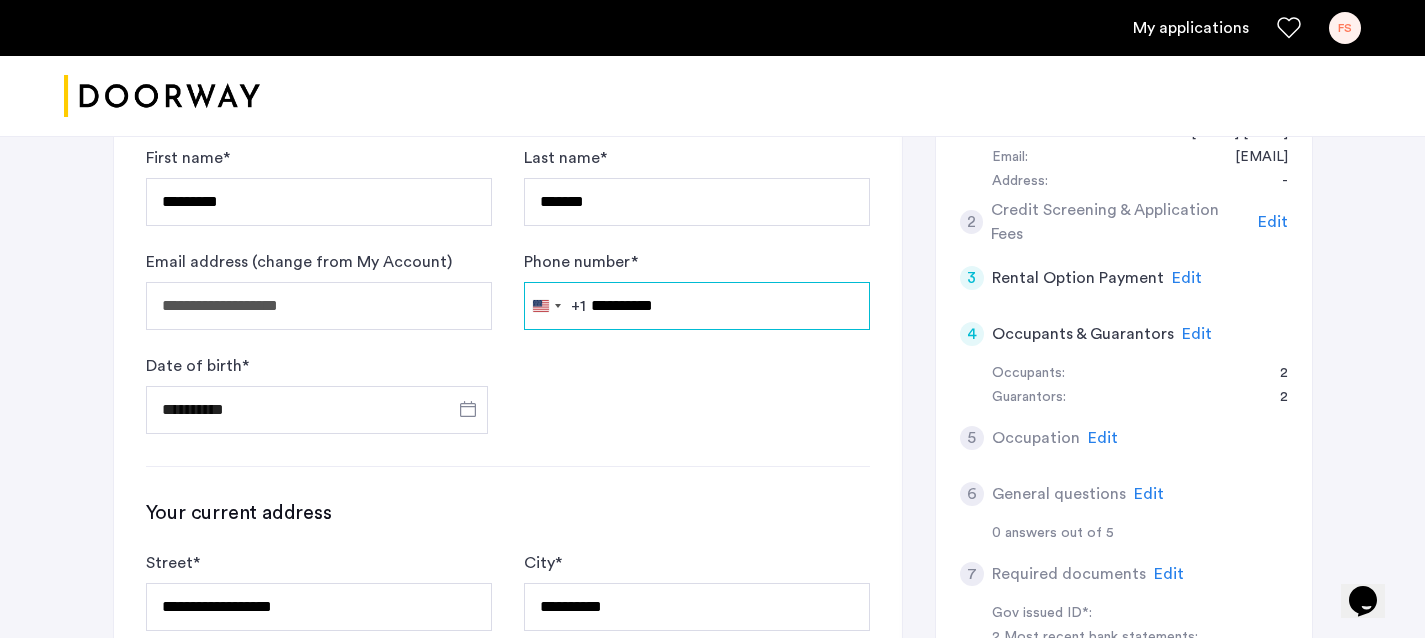 type on "**********" 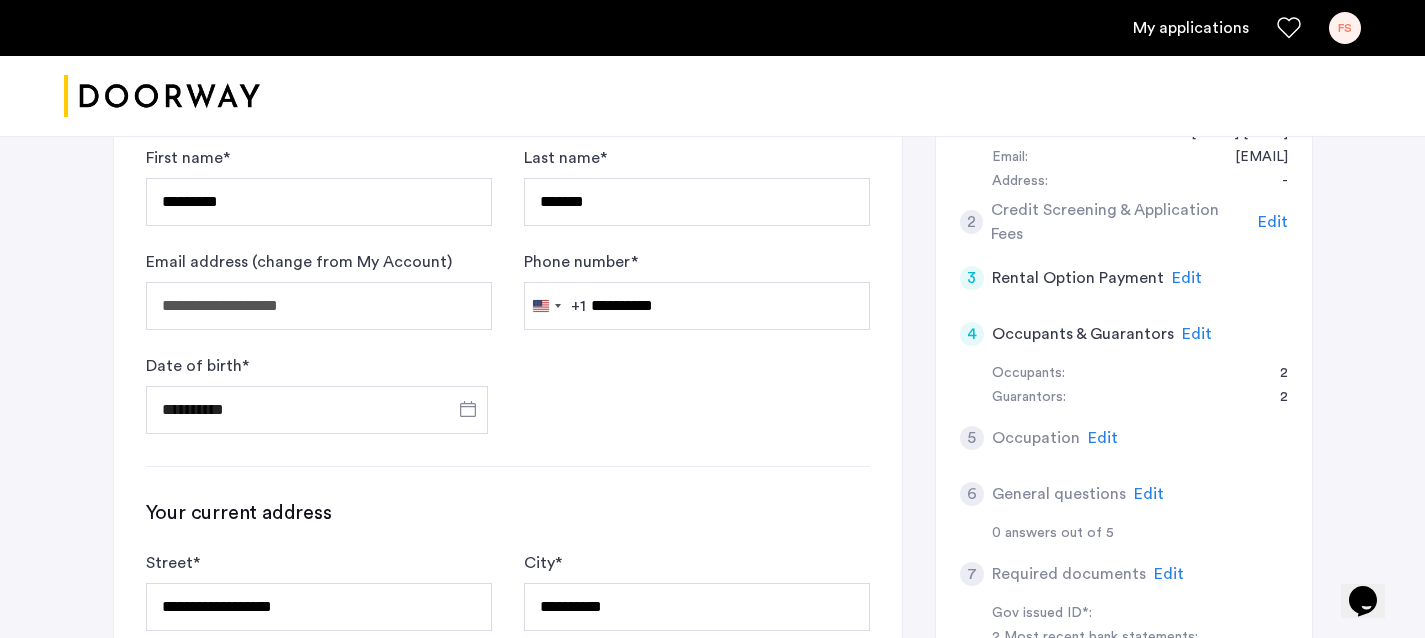 click on "**********" 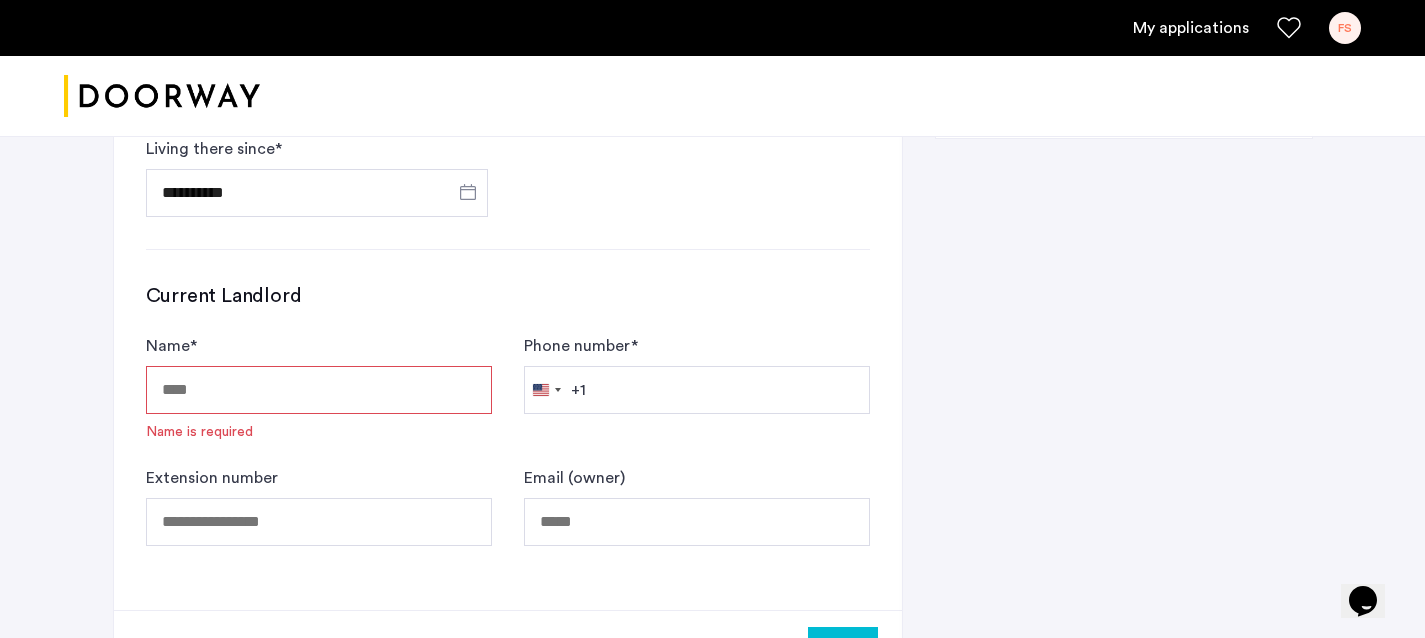 scroll, scrollTop: 1190, scrollLeft: 0, axis: vertical 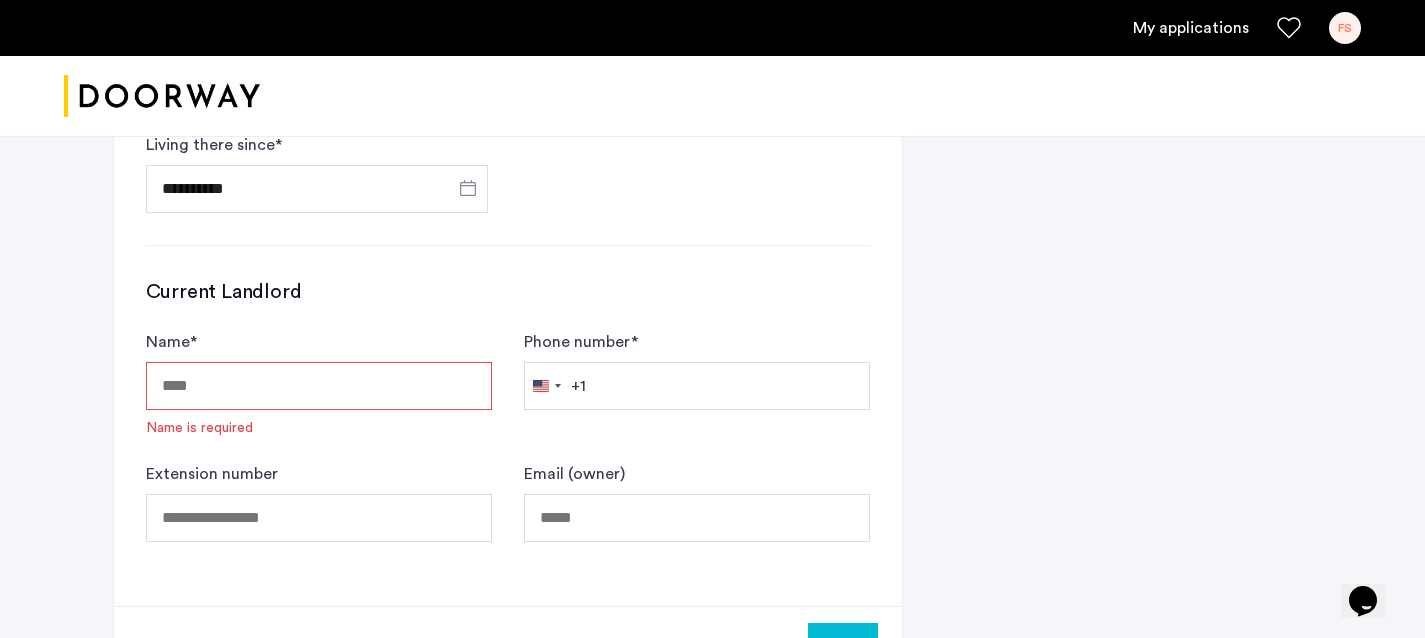 click on "Name  *" at bounding box center [319, 386] 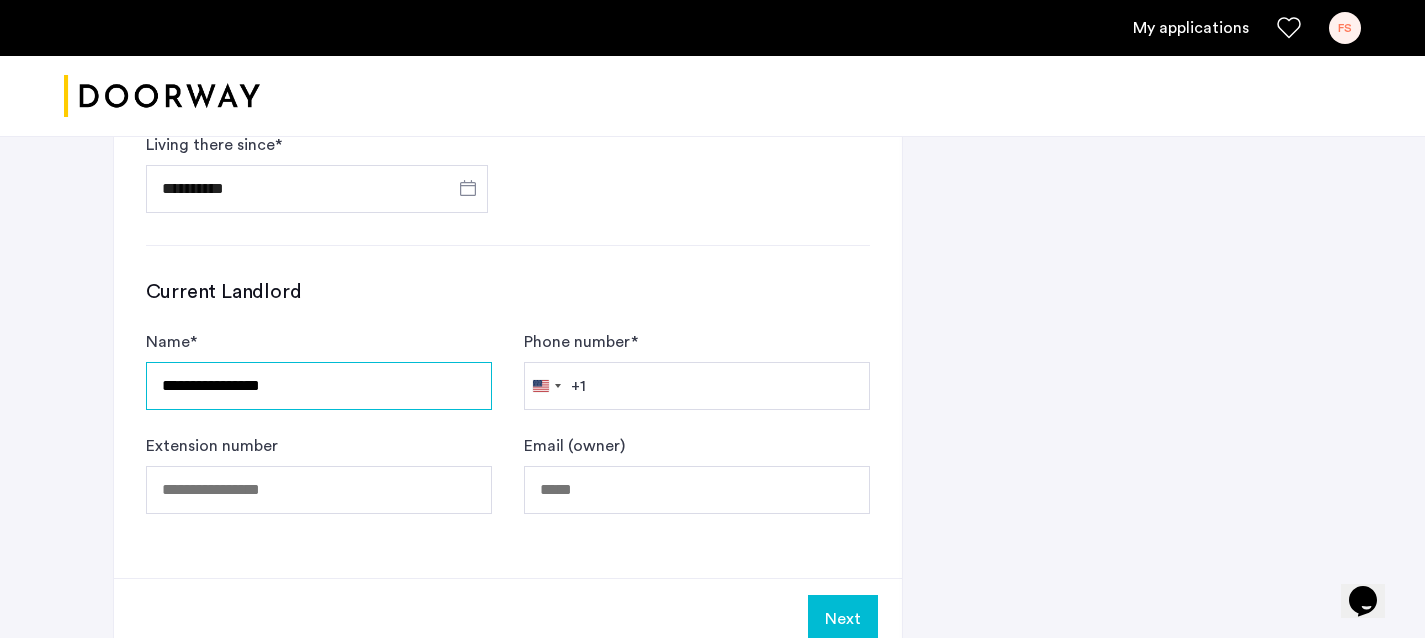 type on "**********" 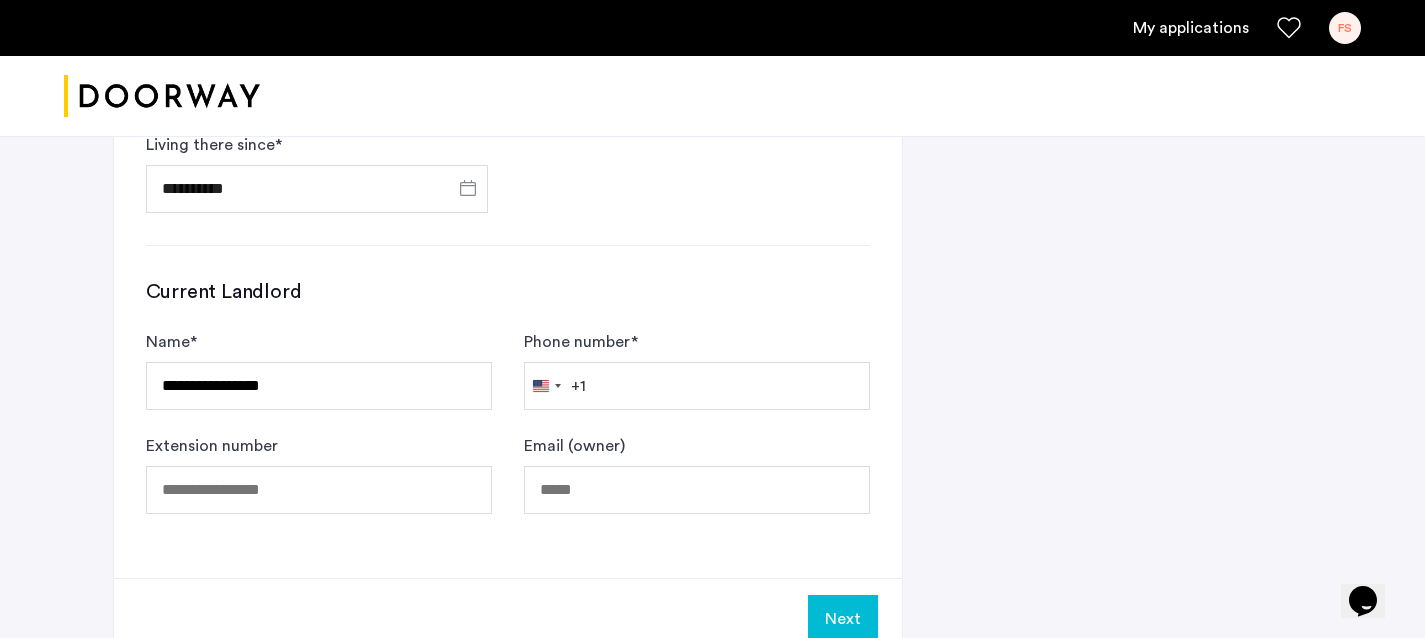 type 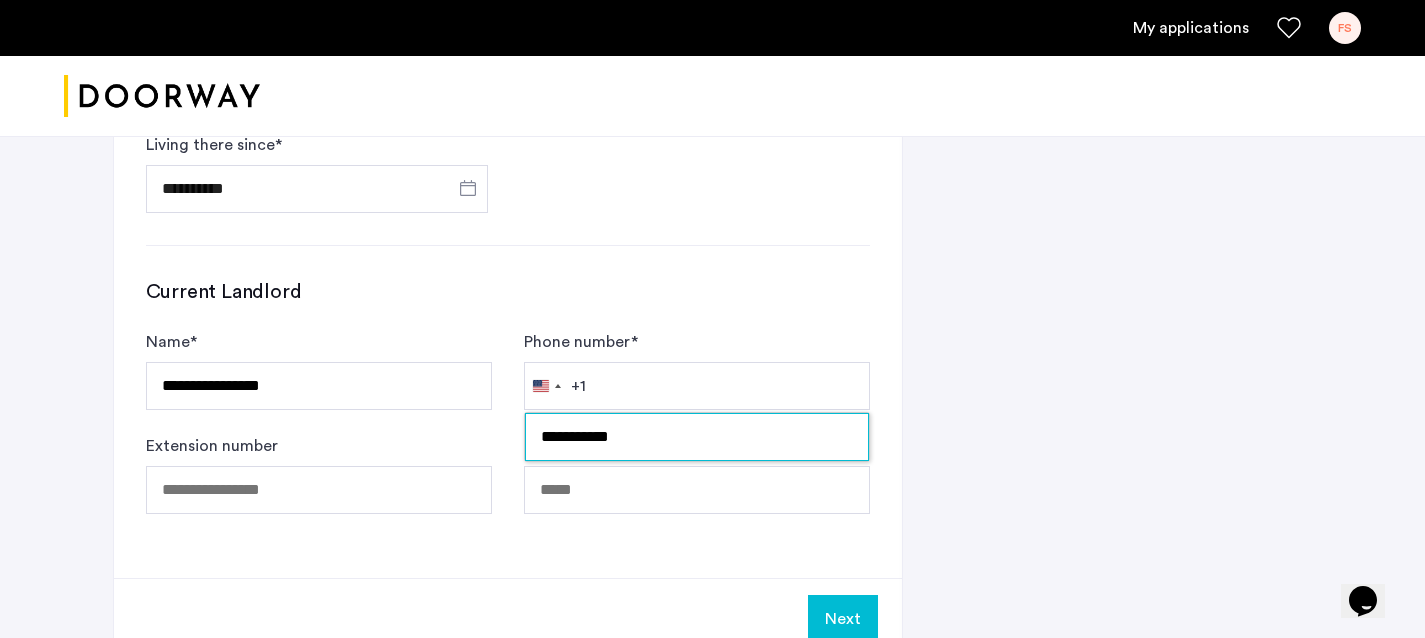 type on "**********" 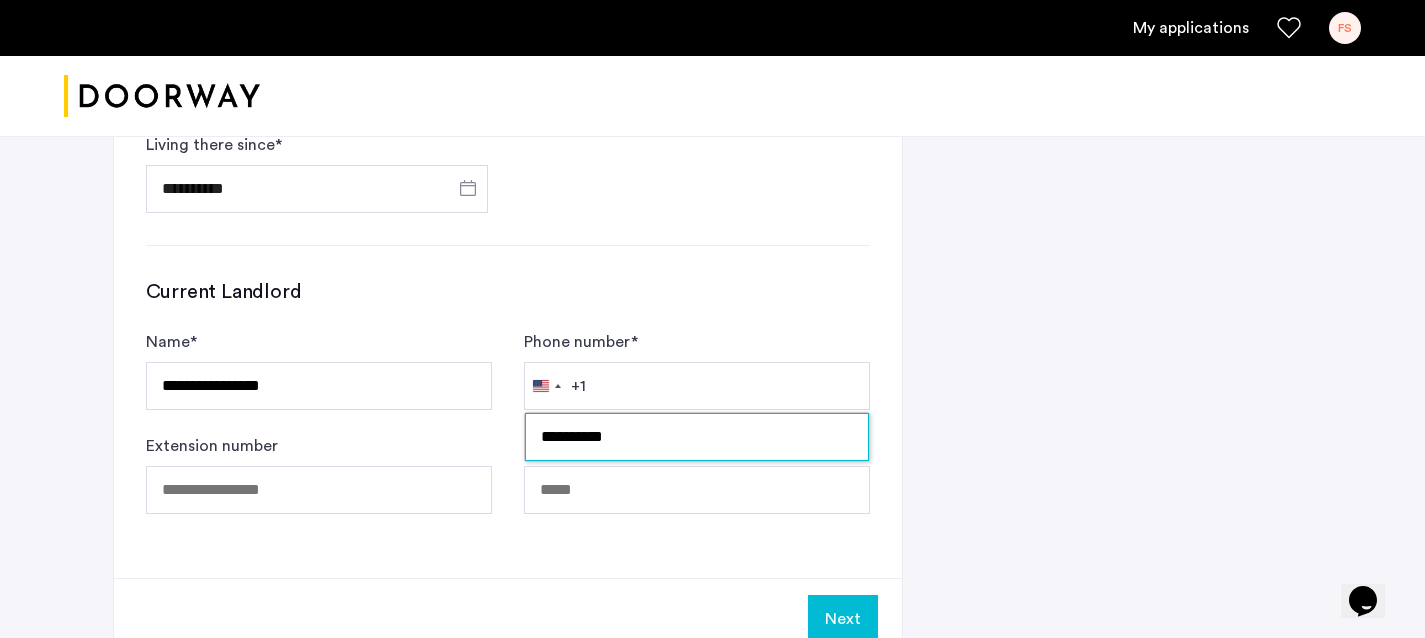 type on "**********" 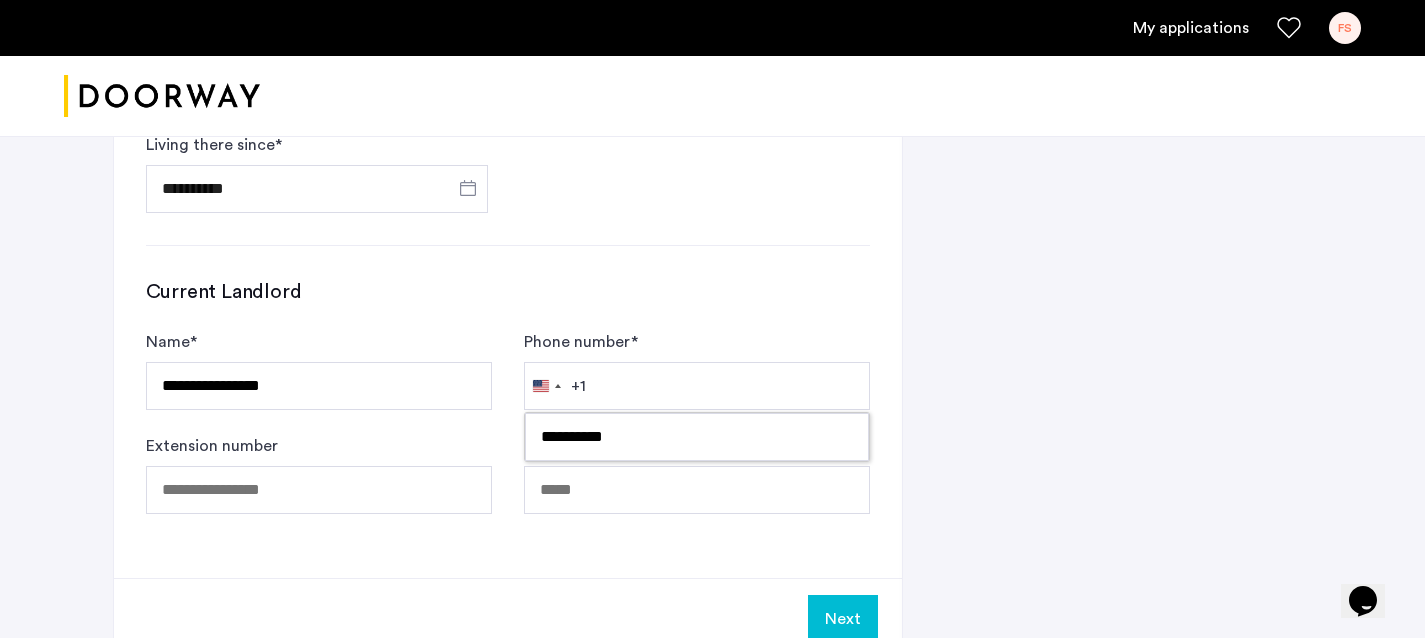 click on "**********" 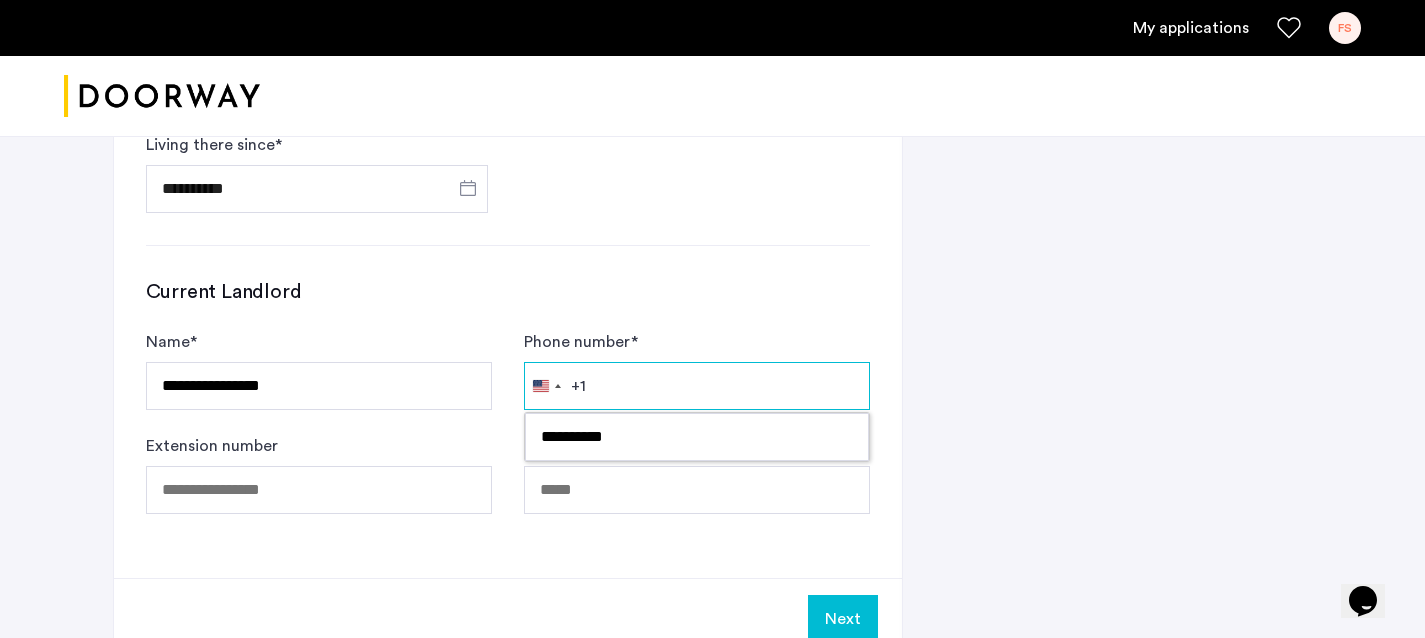 click on "Phone number  *" at bounding box center (697, 386) 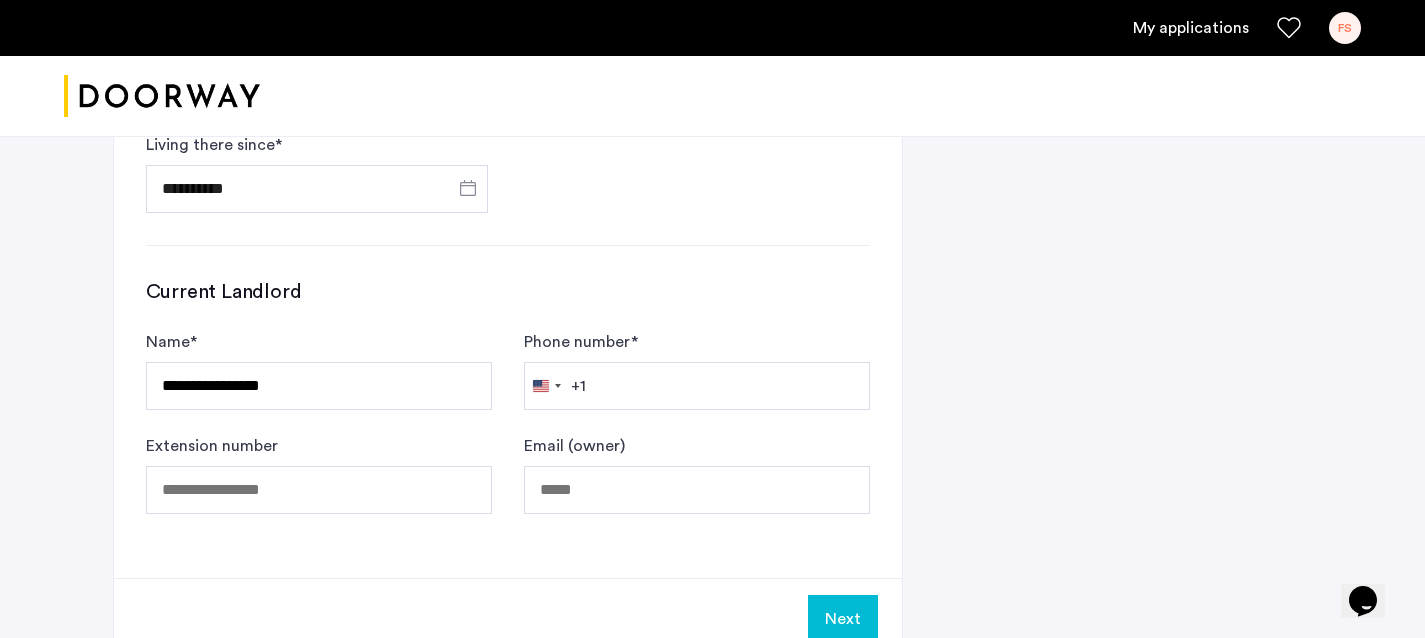 click on "Email (owner)" 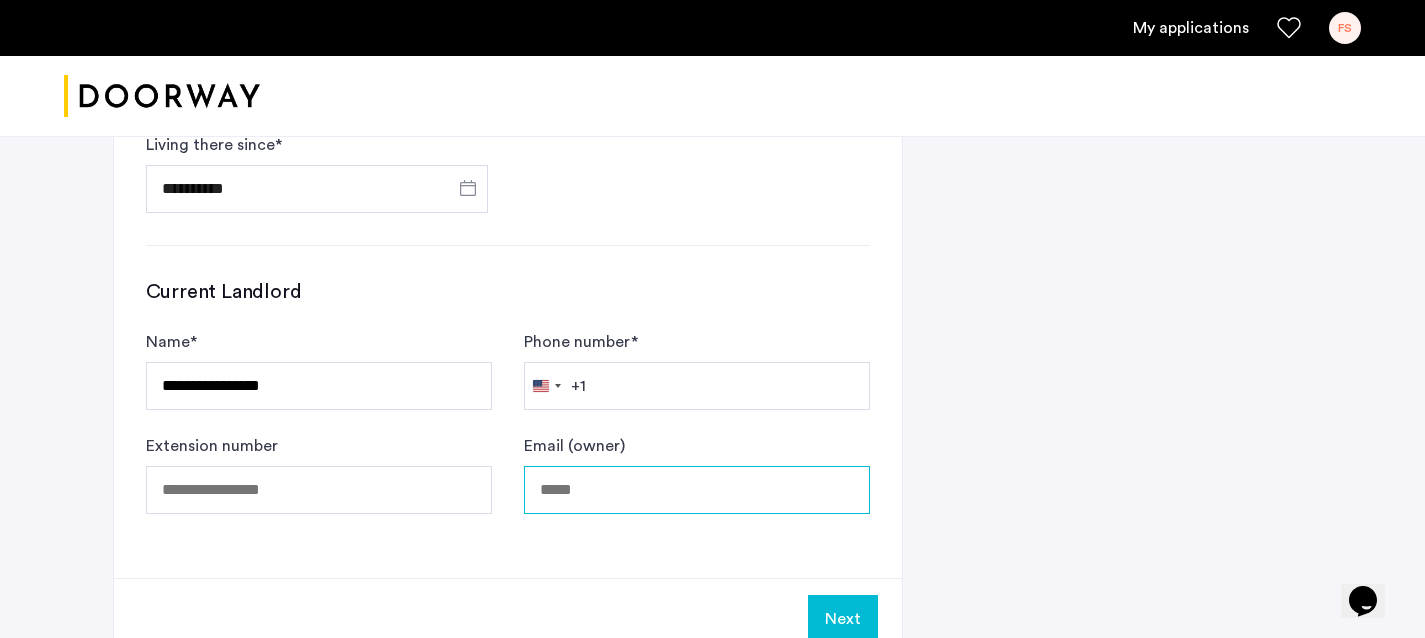 click on "Email (owner)" at bounding box center (697, 490) 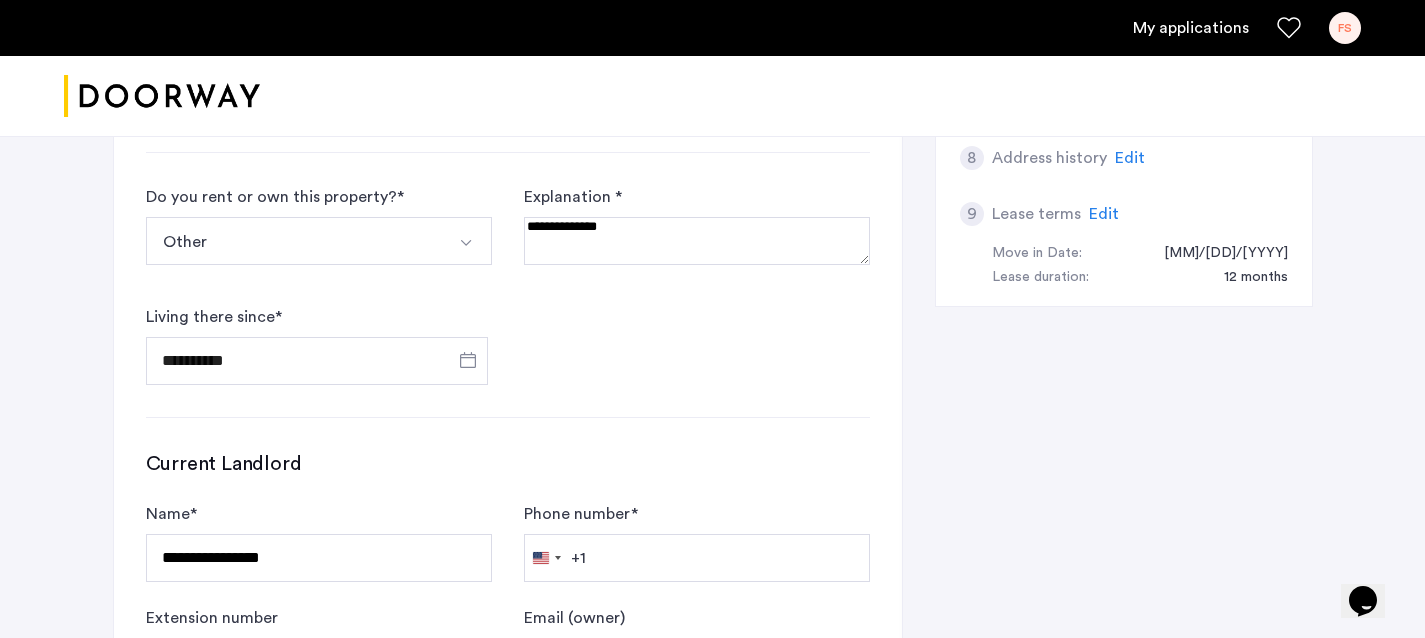 scroll, scrollTop: 583, scrollLeft: 0, axis: vertical 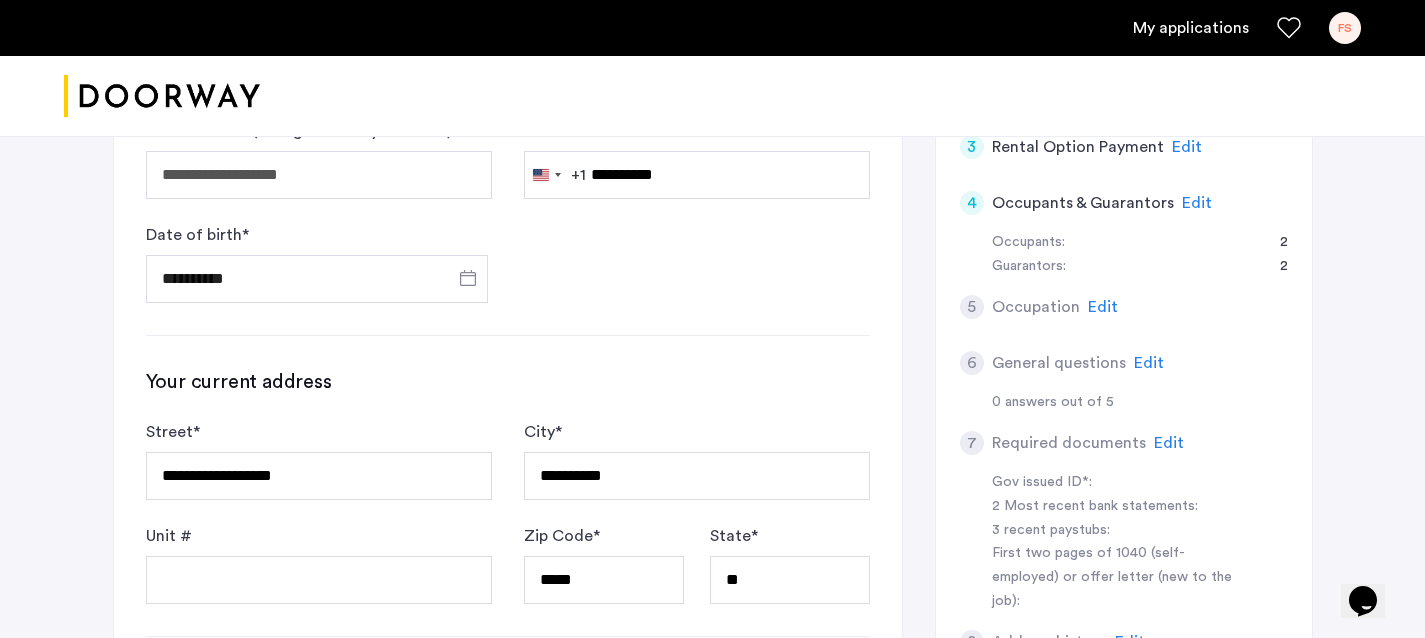 click on "Edit" 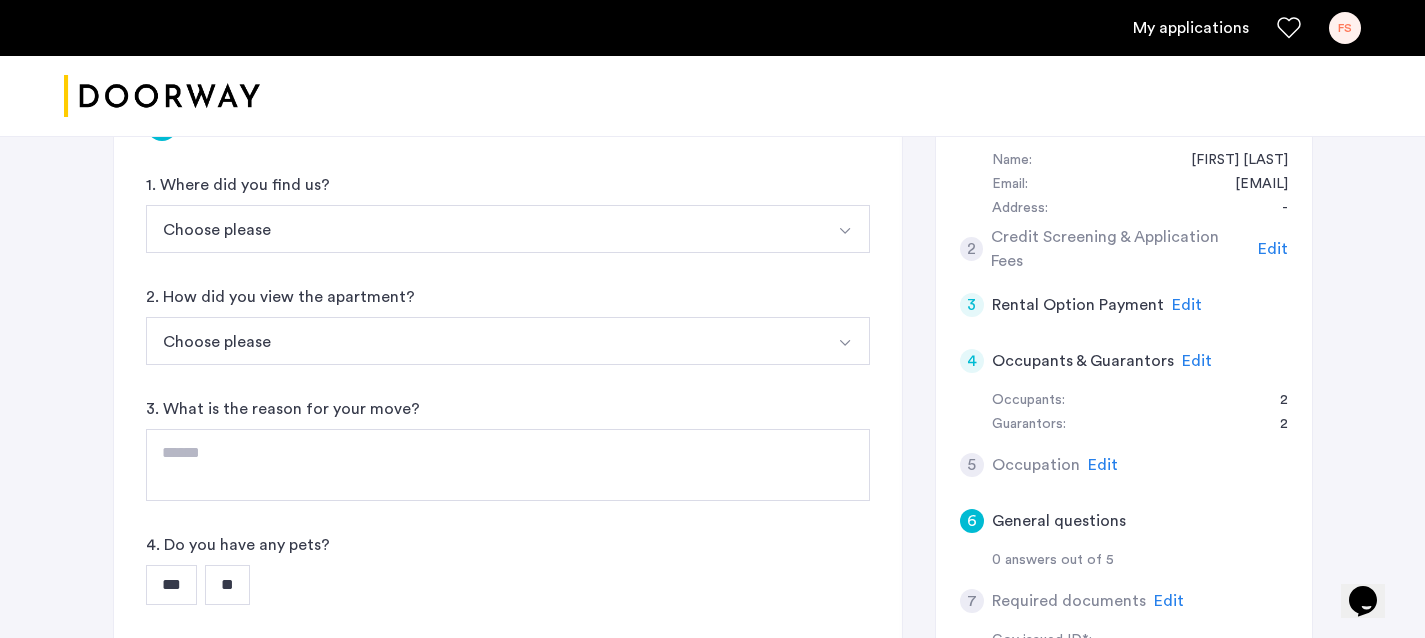 scroll, scrollTop: 339, scrollLeft: 0, axis: vertical 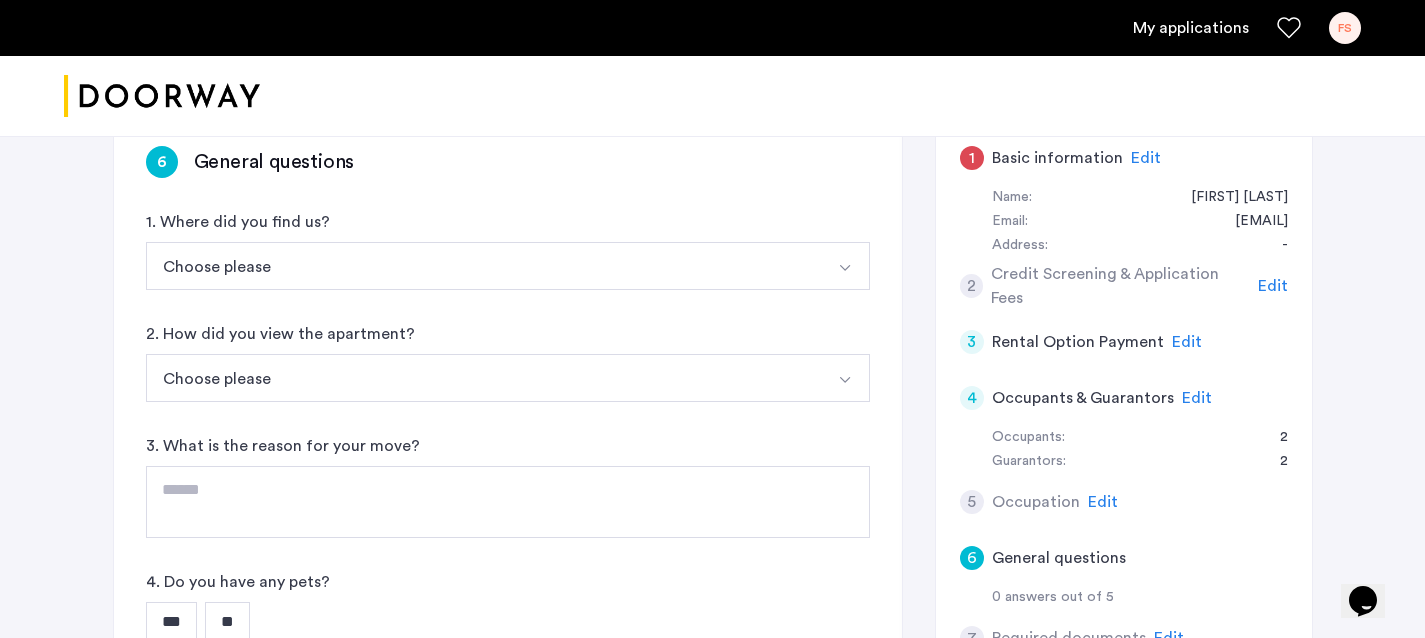 click on "Choose please" at bounding box center [484, 266] 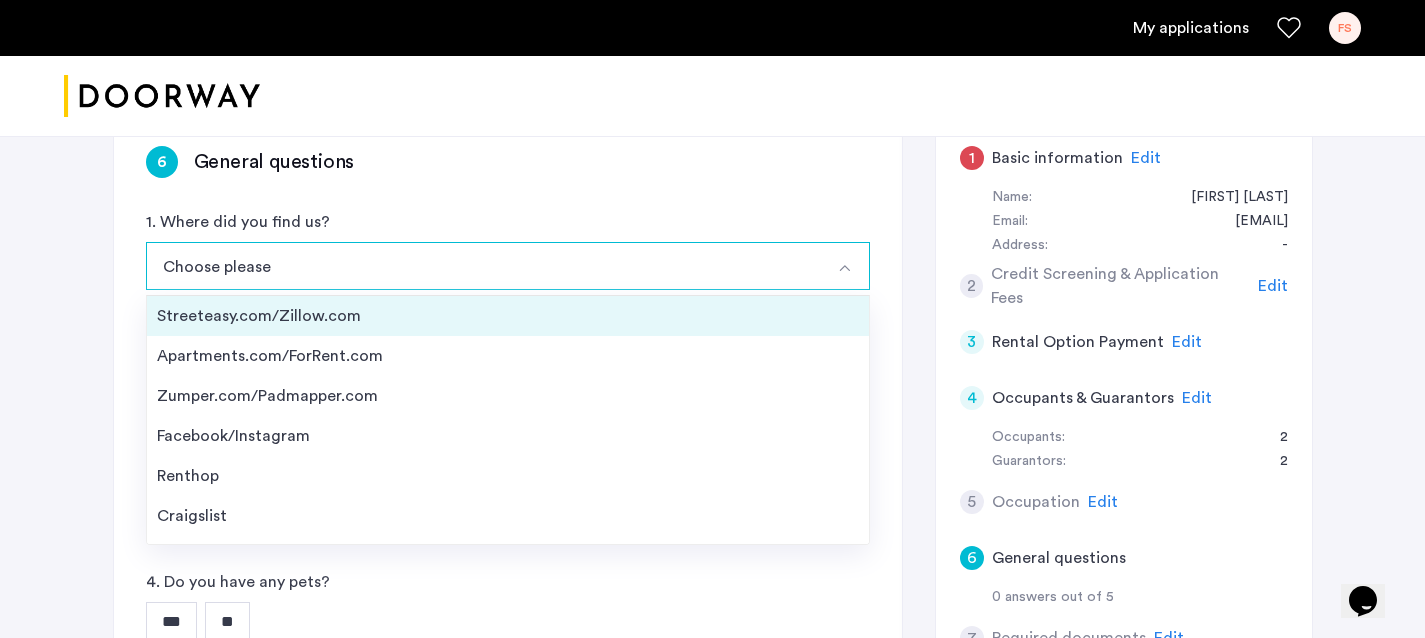 click on "Streeteasy.com/Zillow.com" at bounding box center (508, 316) 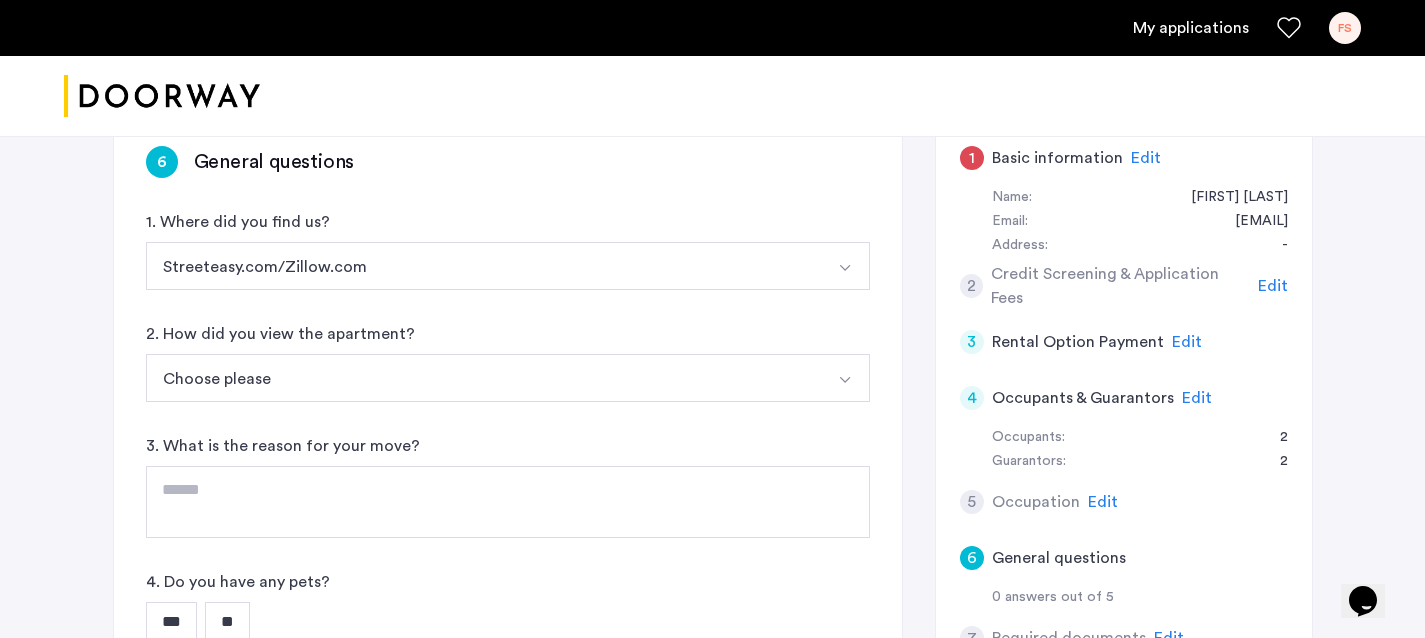 click on "Choose please" at bounding box center (484, 378) 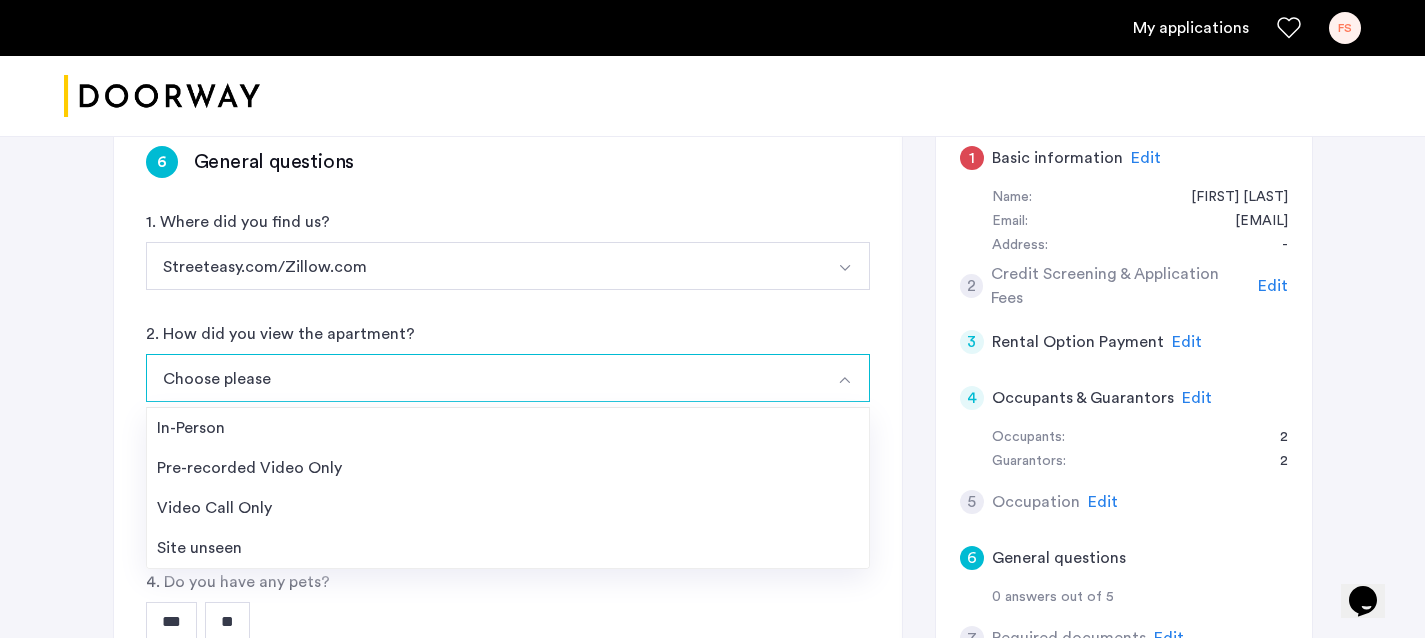click on "Pre-recorded Video Only" at bounding box center (508, 468) 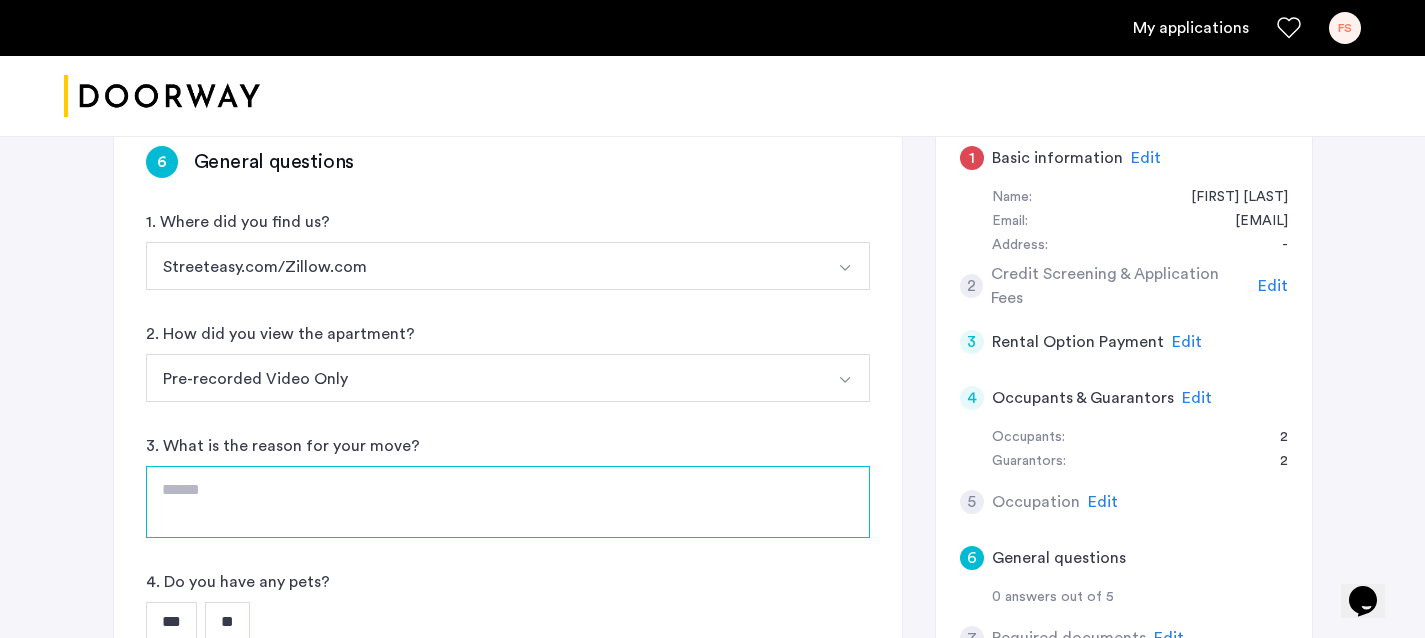 click 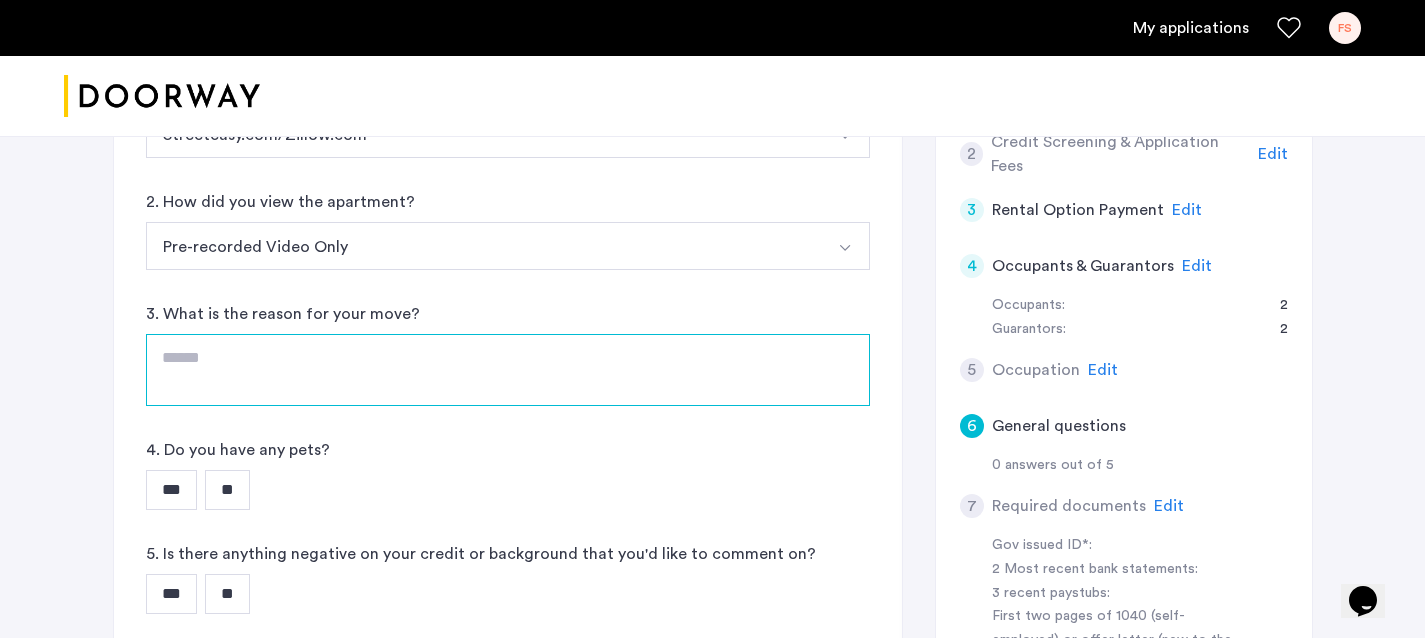 scroll, scrollTop: 480, scrollLeft: 0, axis: vertical 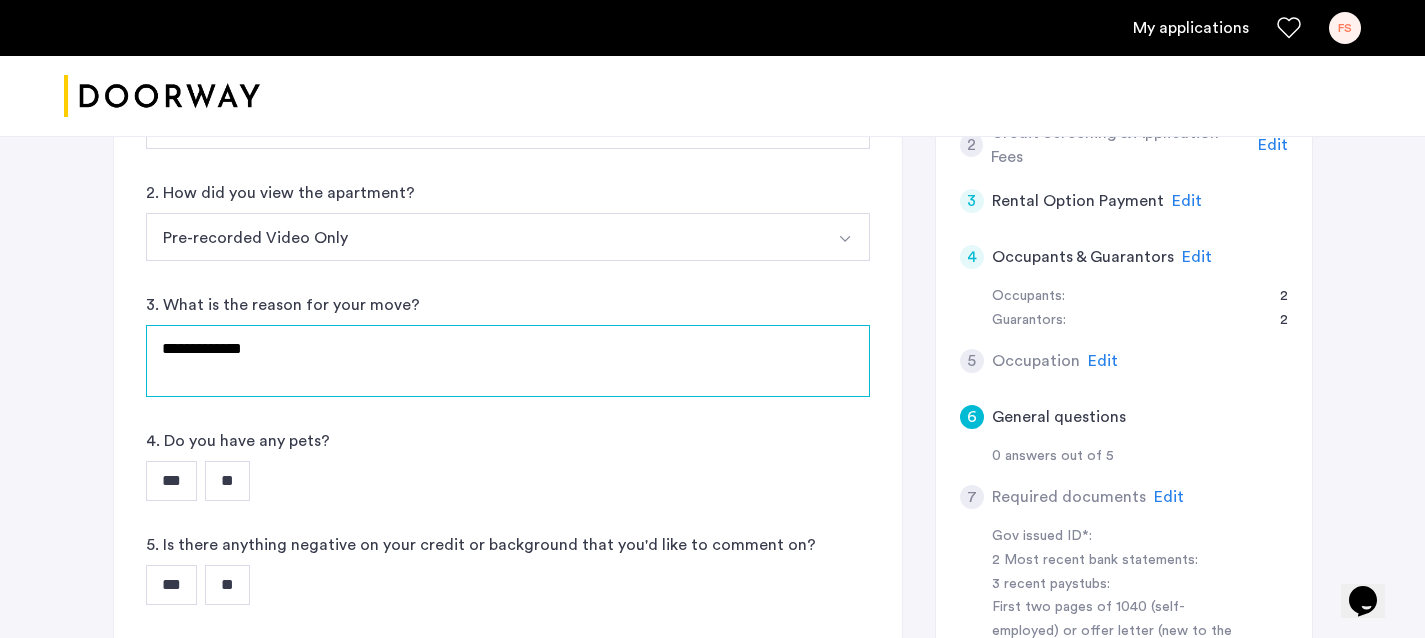 type on "**********" 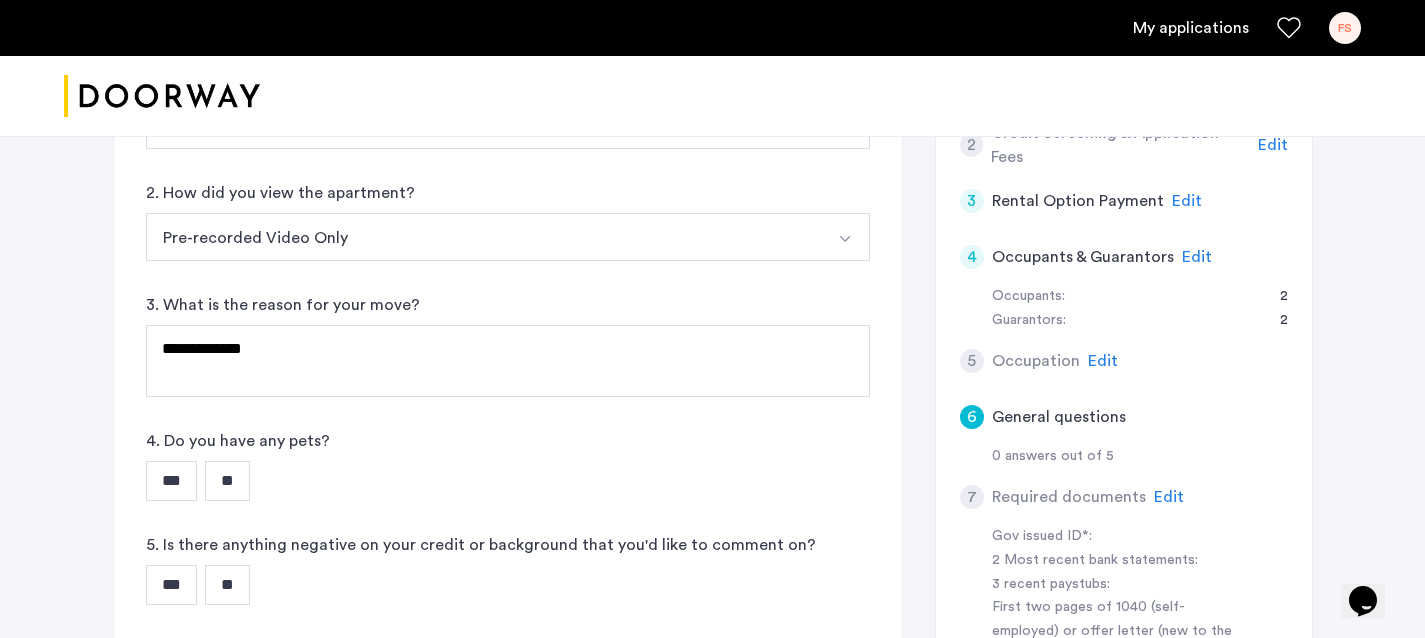click on "5. Is there anything negative on your credit or background that you'd like to comment on?" 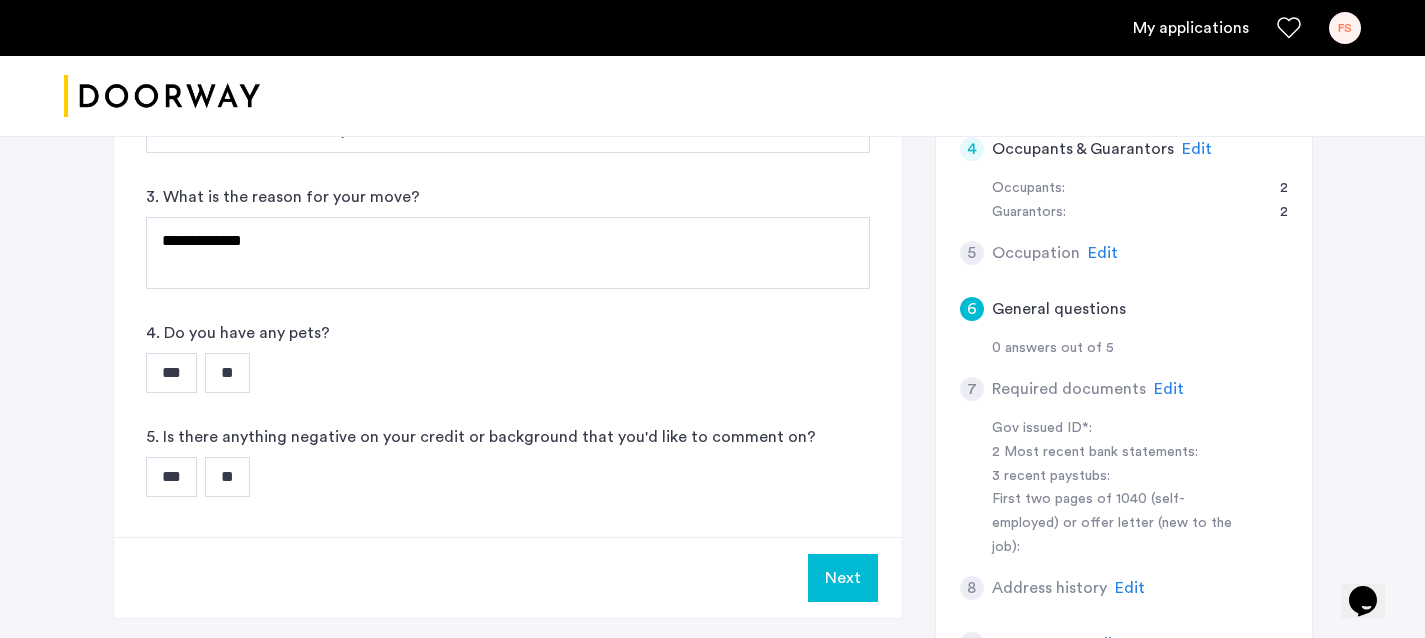 scroll, scrollTop: 610, scrollLeft: 0, axis: vertical 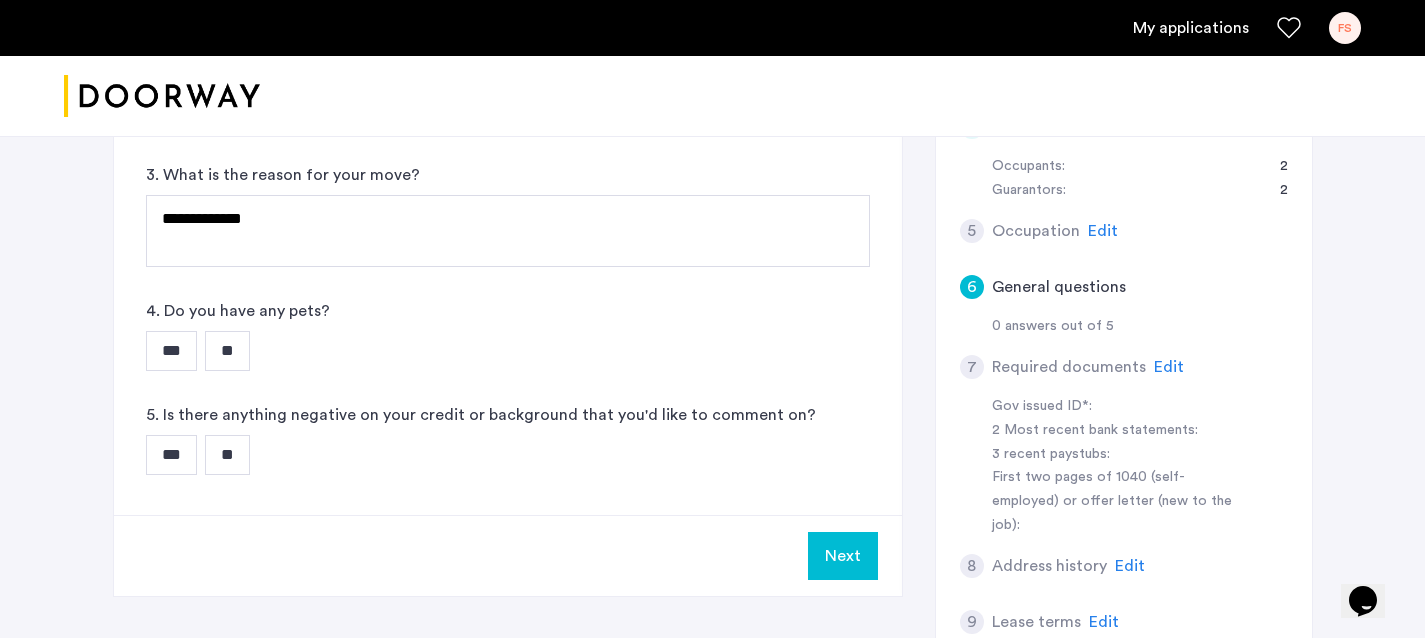 click on "**" at bounding box center (227, 455) 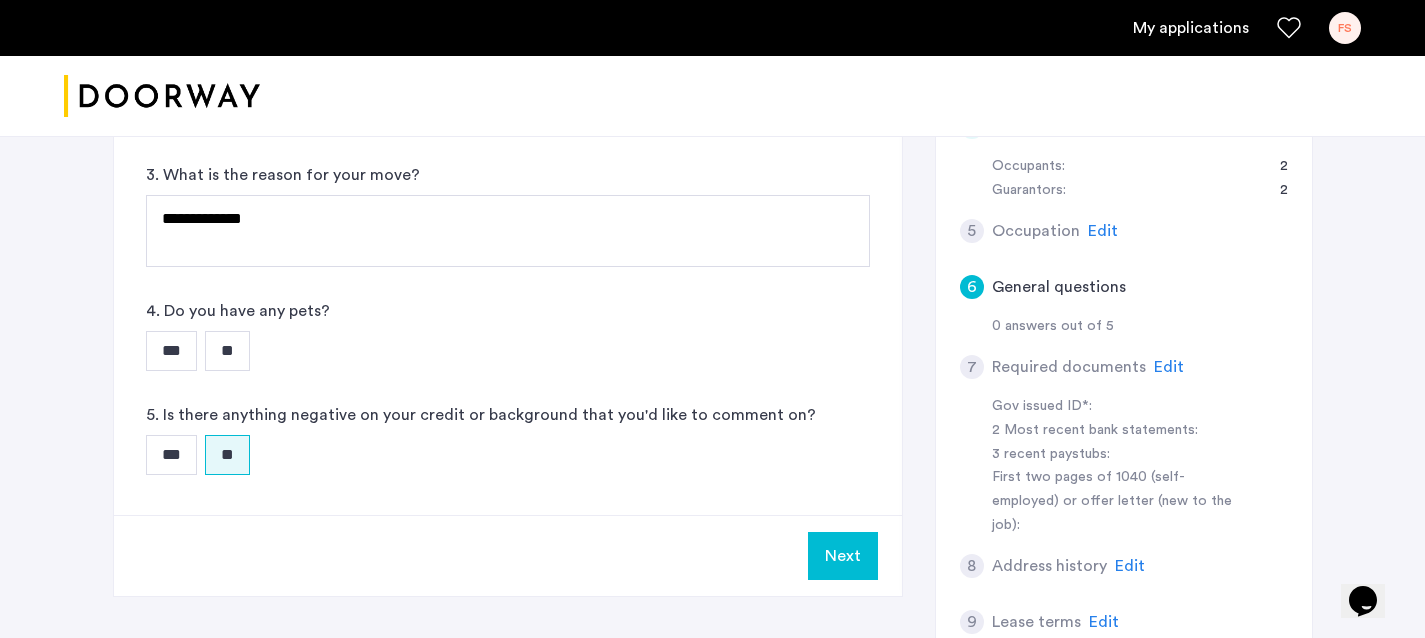 click on "**" at bounding box center [227, 351] 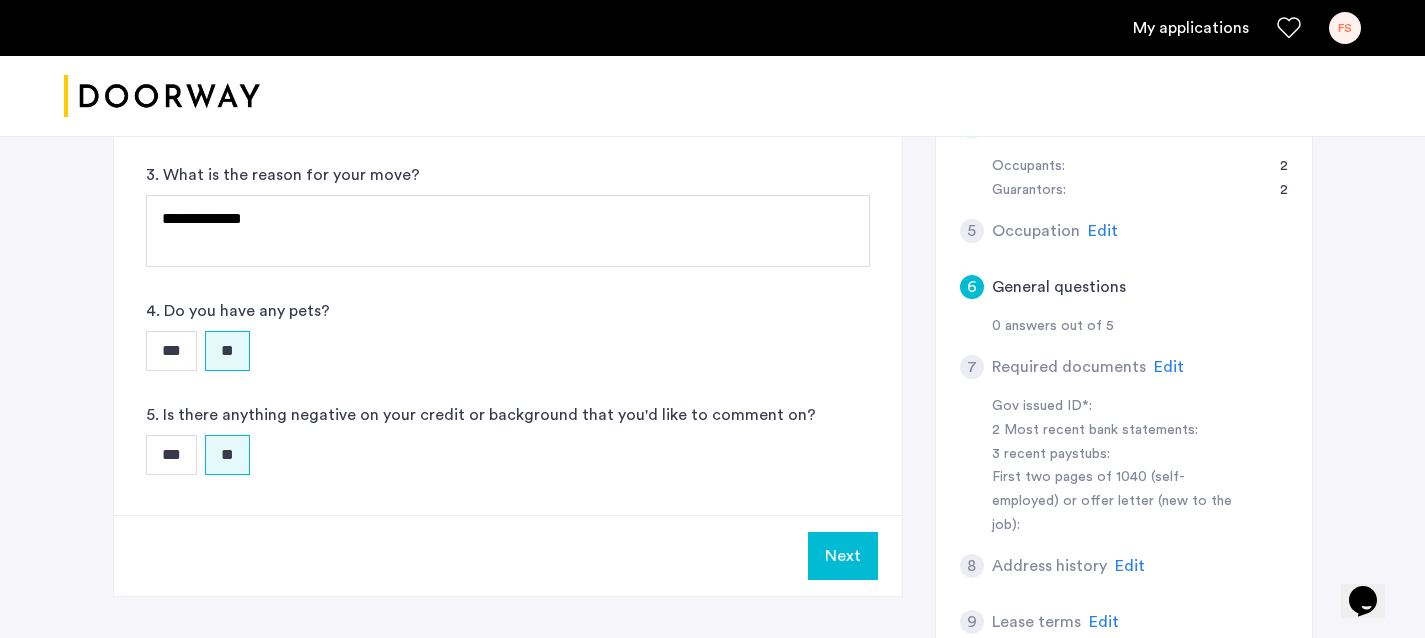 scroll, scrollTop: 570, scrollLeft: 0, axis: vertical 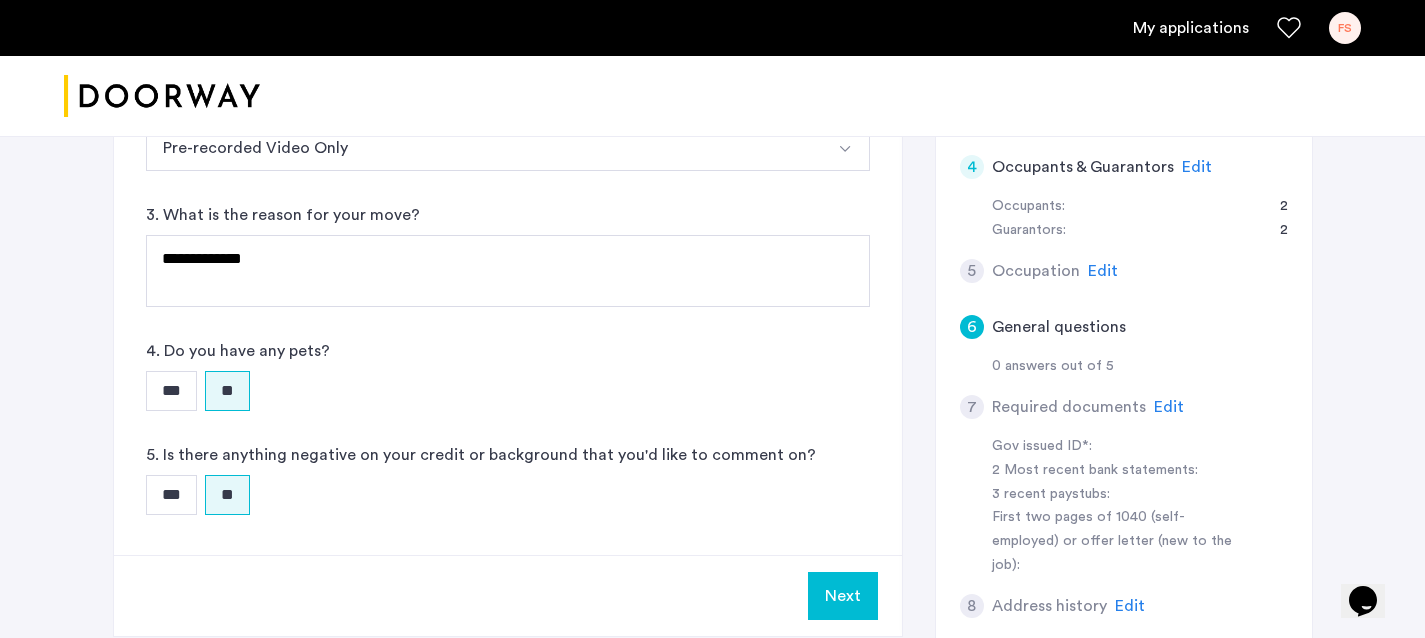 click on "Edit" 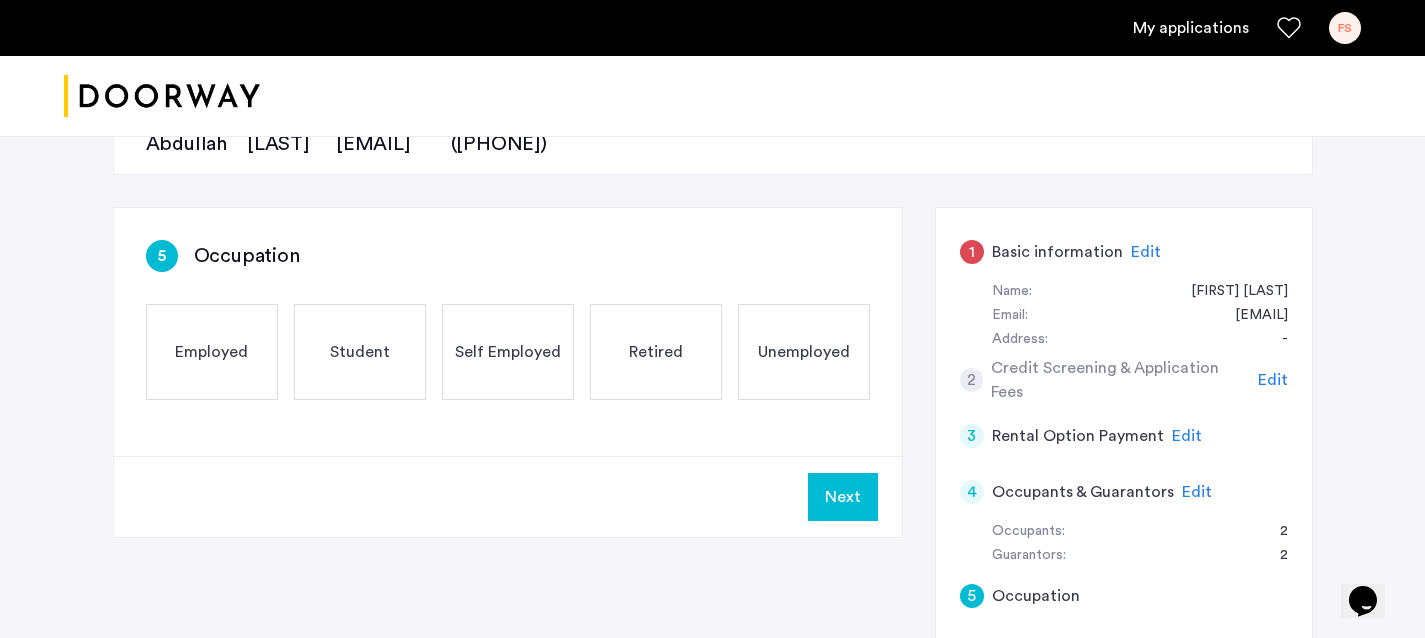 scroll, scrollTop: 244, scrollLeft: 0, axis: vertical 